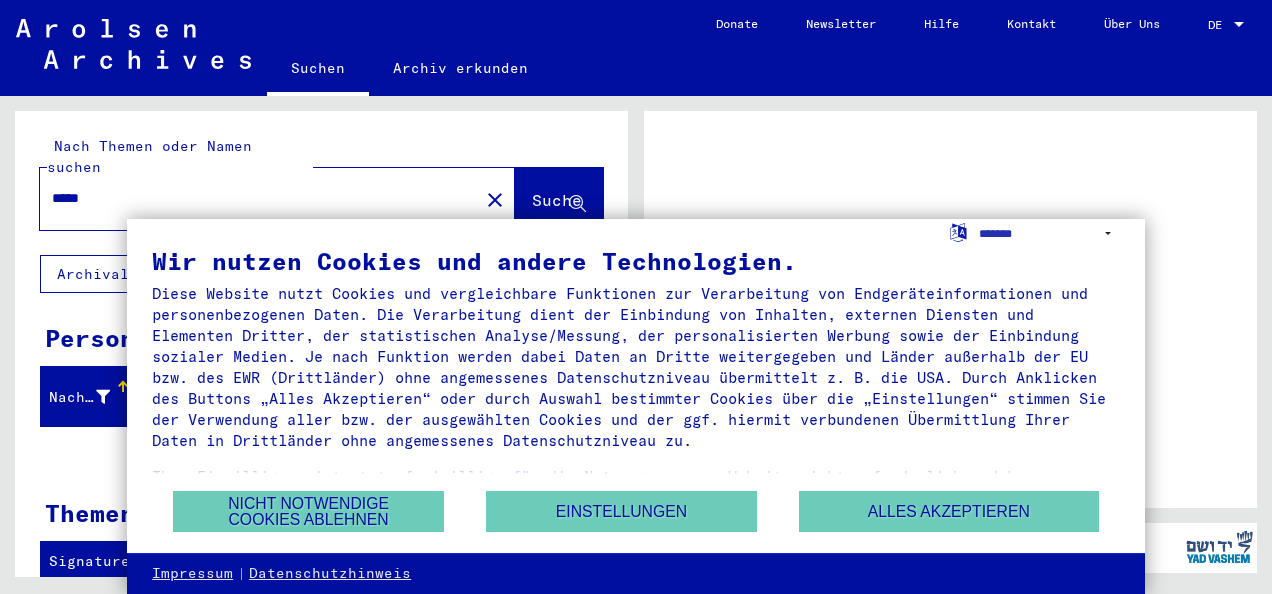 scroll, scrollTop: 0, scrollLeft: 0, axis: both 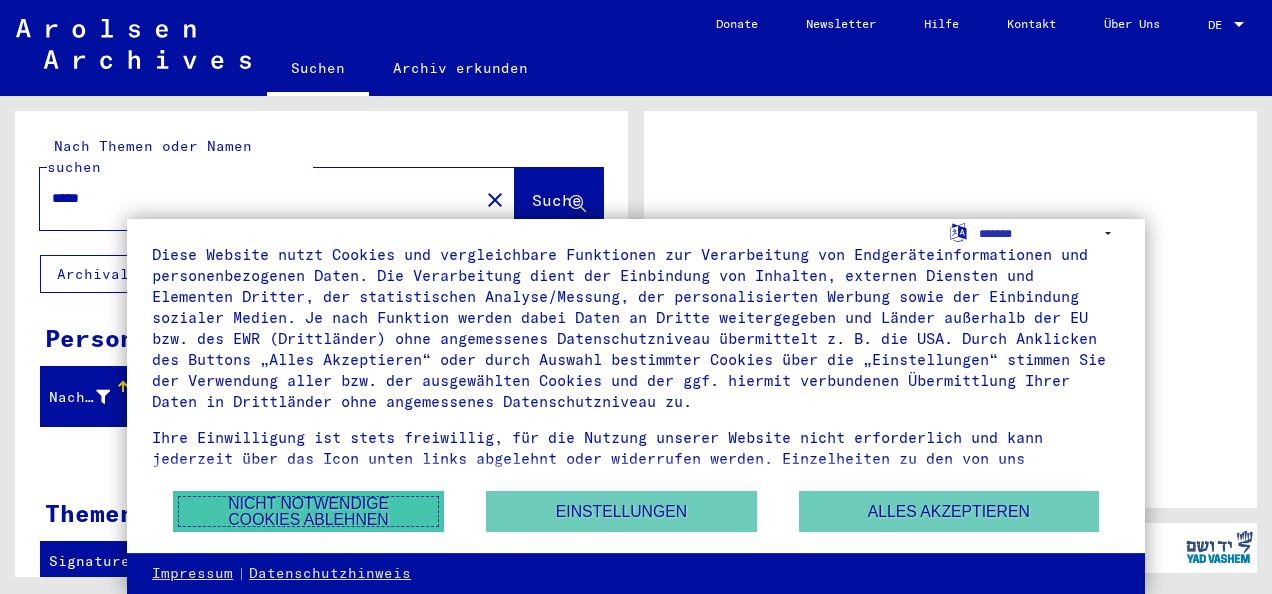 click on "Nicht notwendige Cookies ablehnen" at bounding box center [308, 511] 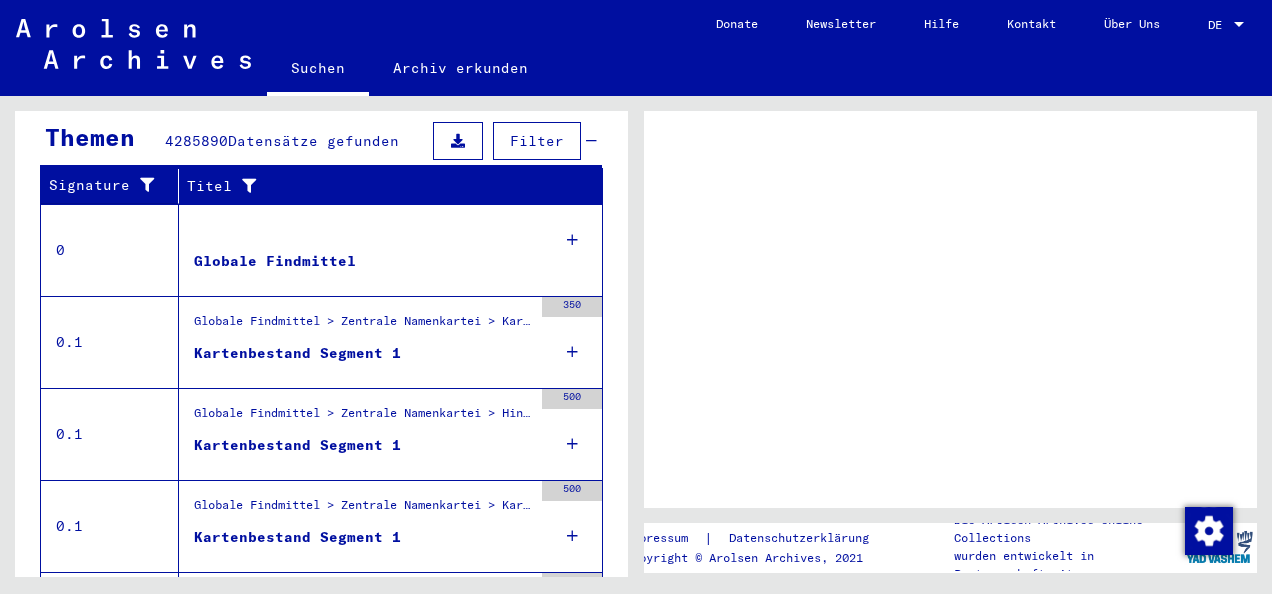 scroll, scrollTop: 428, scrollLeft: 0, axis: vertical 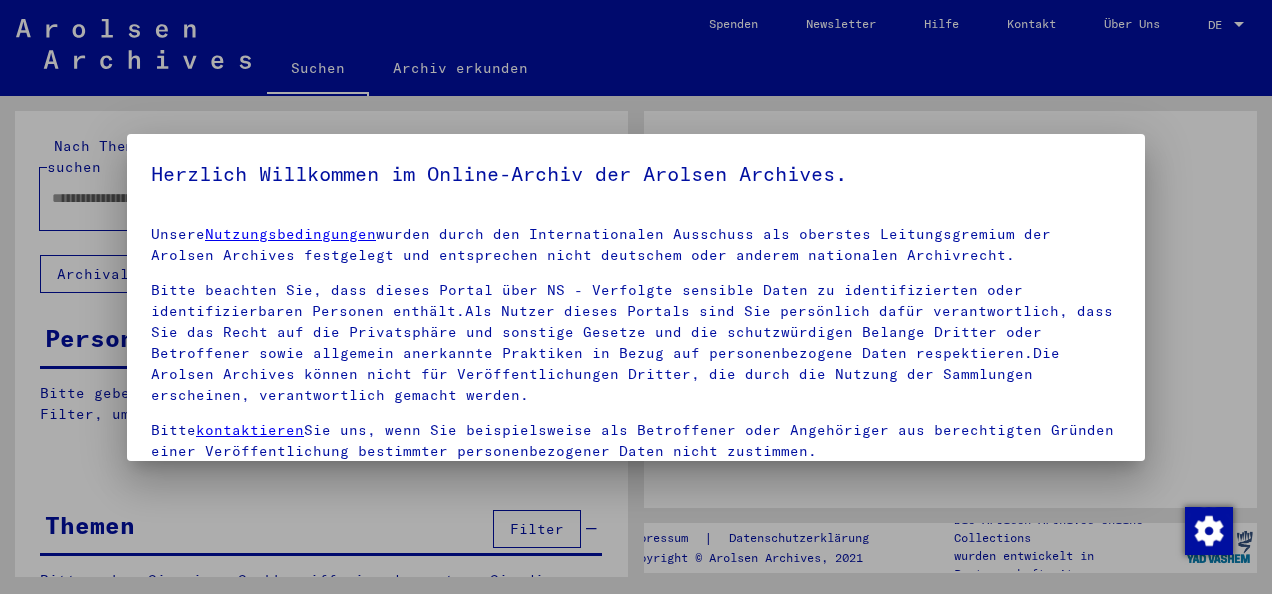 type on "*****" 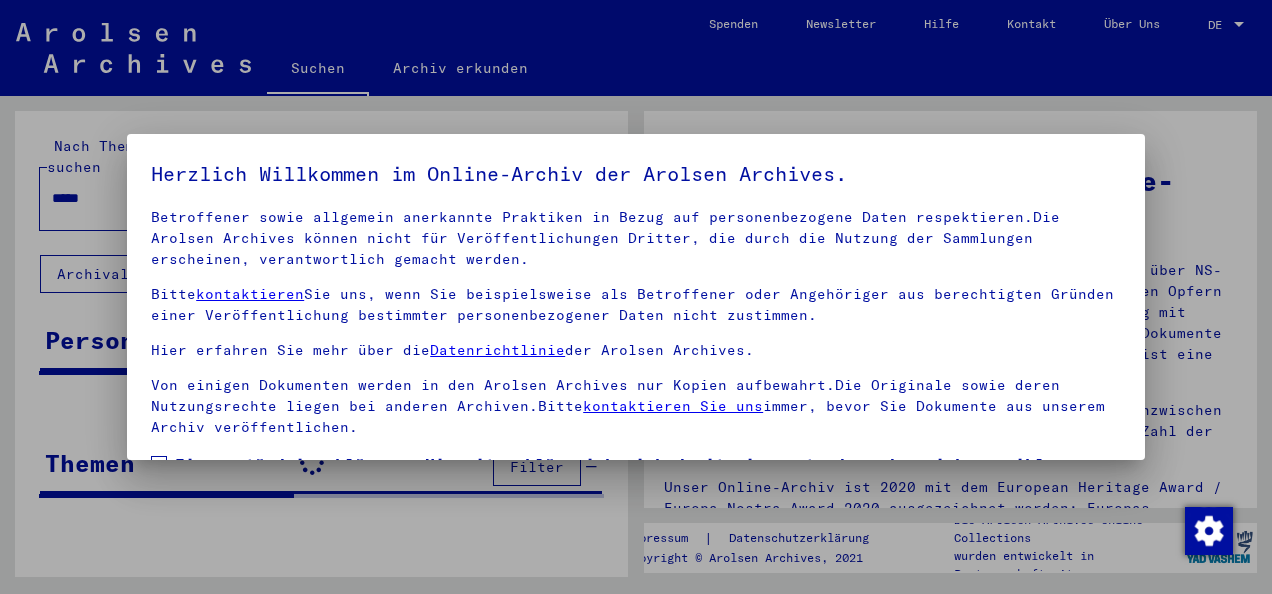 scroll, scrollTop: 158, scrollLeft: 0, axis: vertical 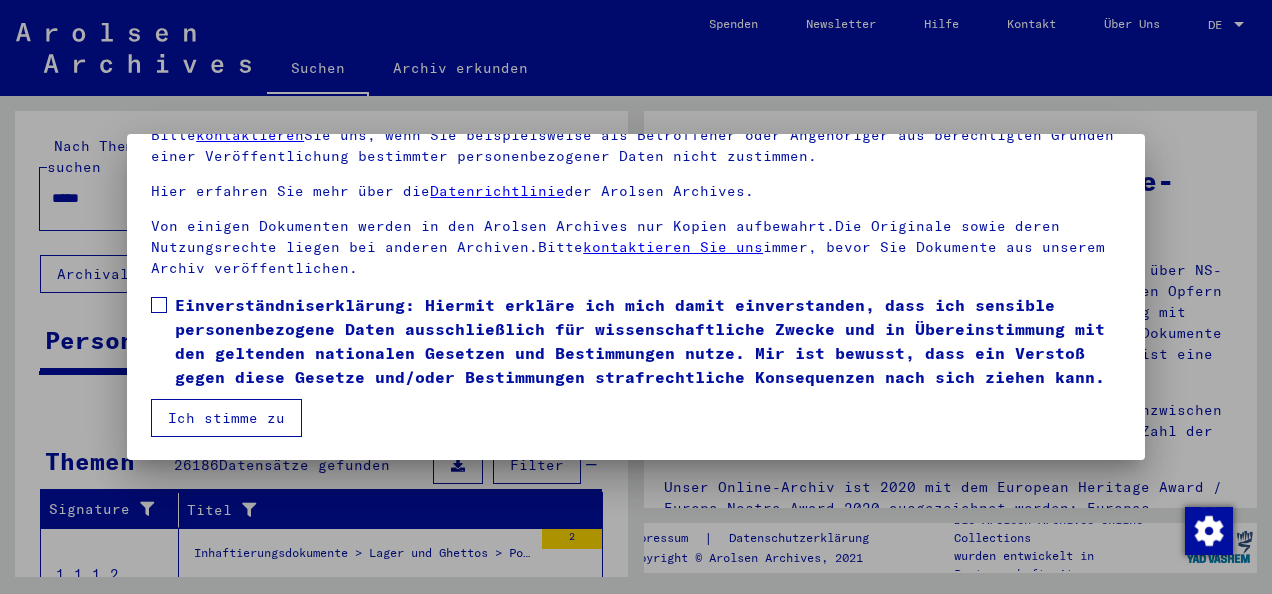 click at bounding box center [159, 305] 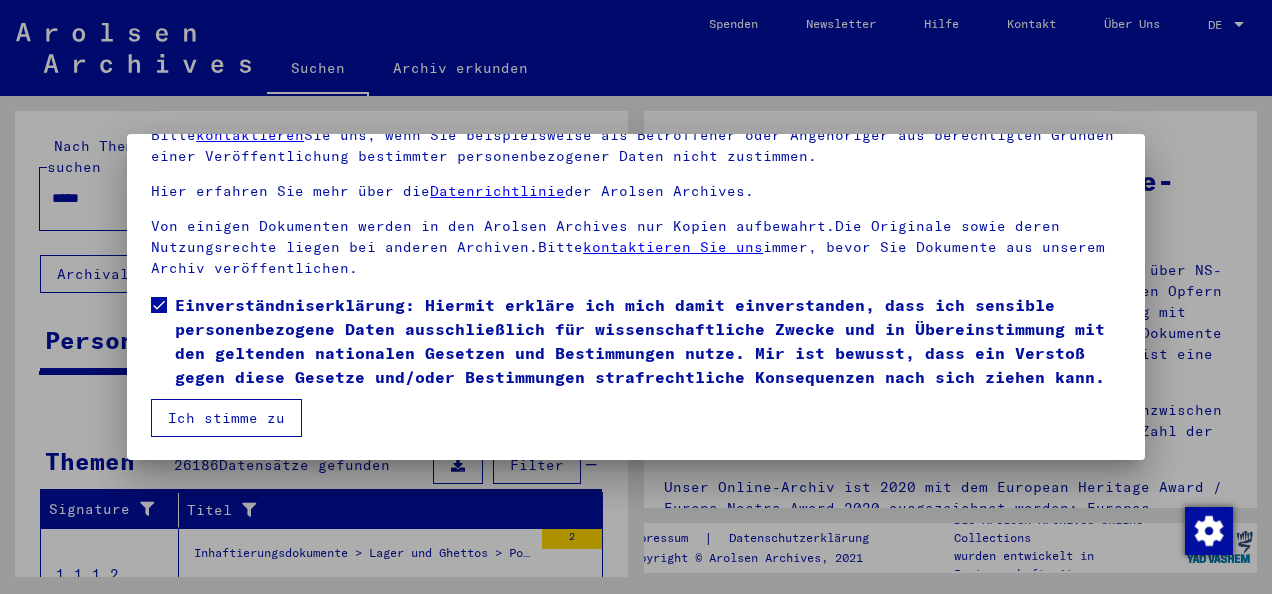 click on "Ich stimme zu" at bounding box center (226, 418) 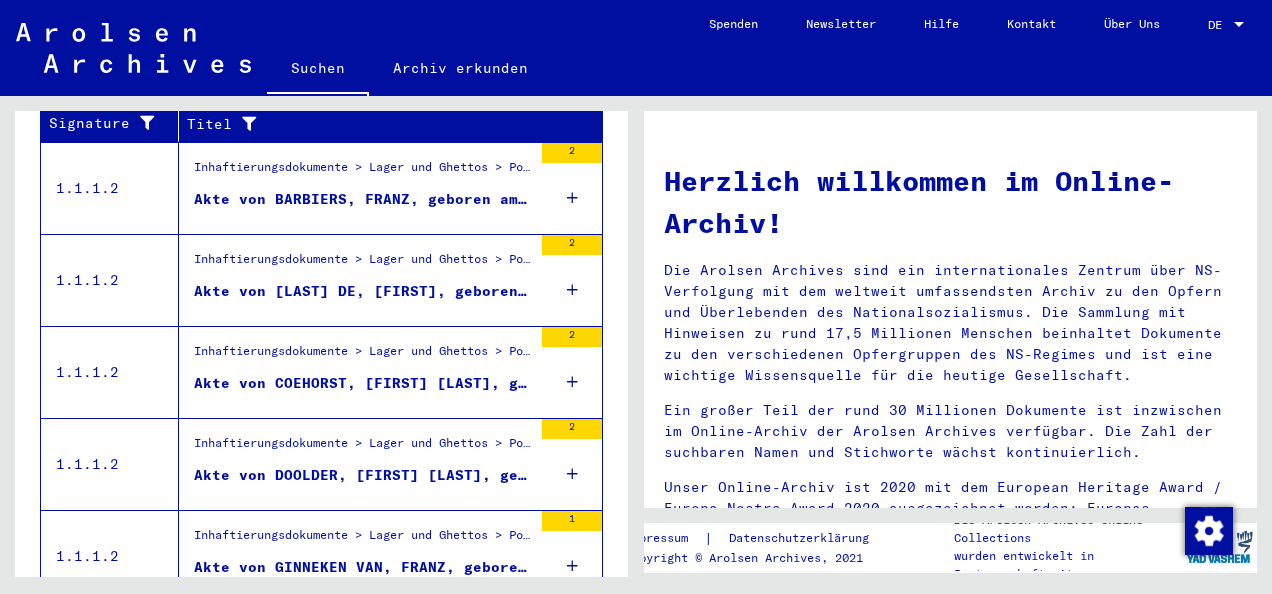 scroll, scrollTop: 443, scrollLeft: 0, axis: vertical 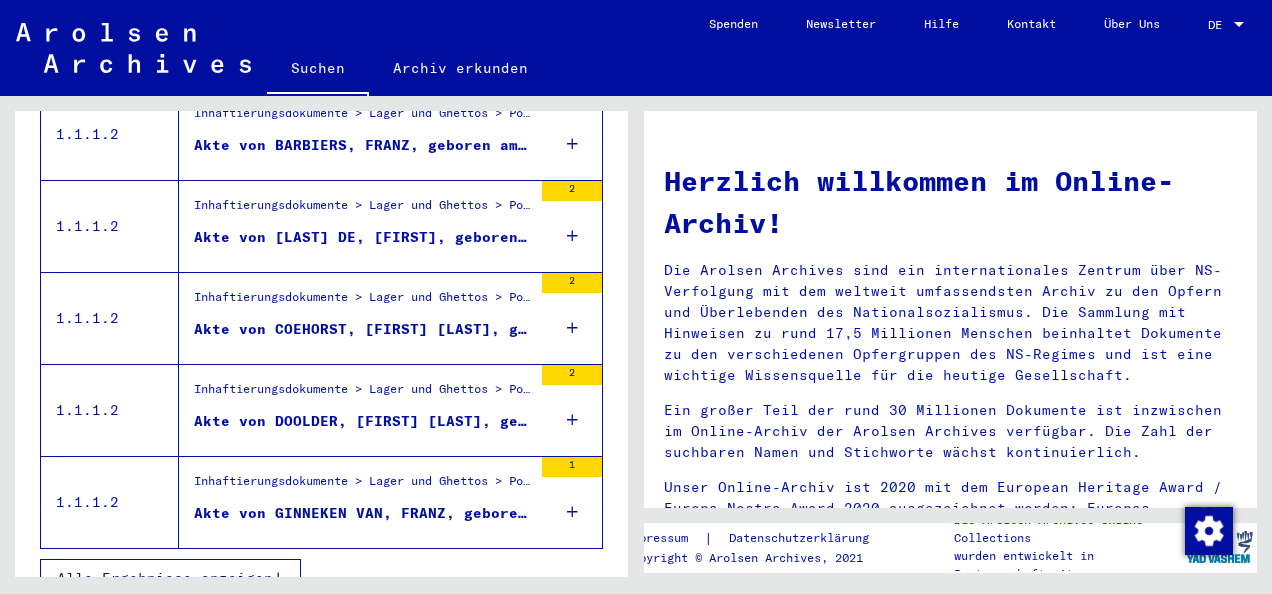 click on "Alle Ergebnisse anzeigen" at bounding box center [170, 578] 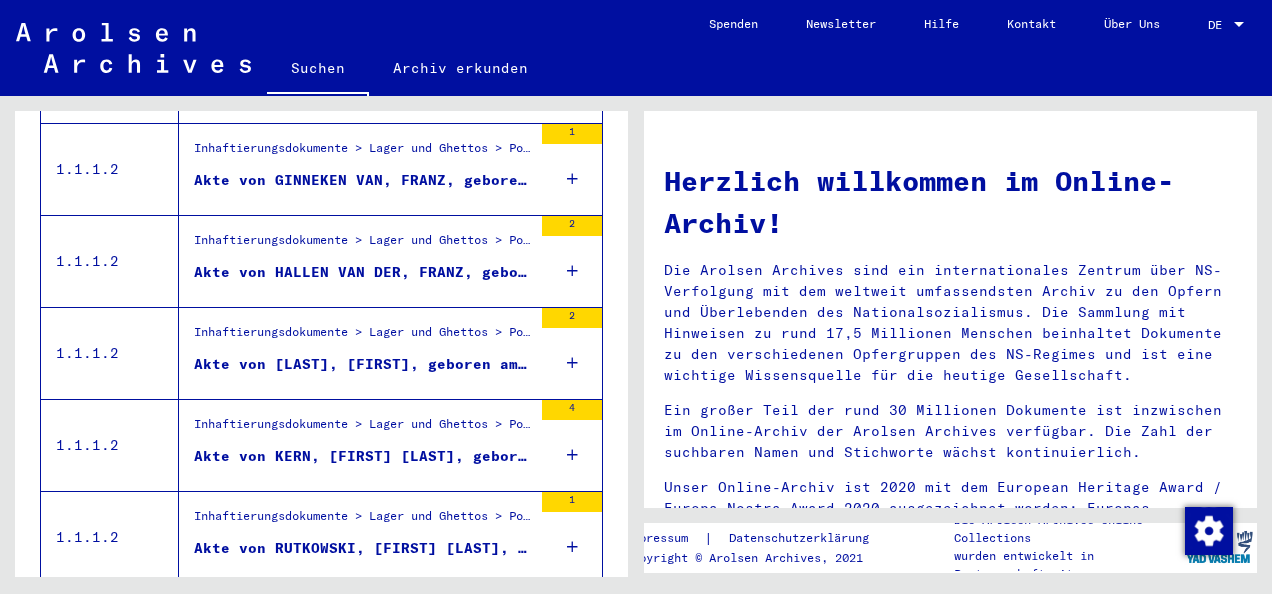 scroll, scrollTop: 766, scrollLeft: 0, axis: vertical 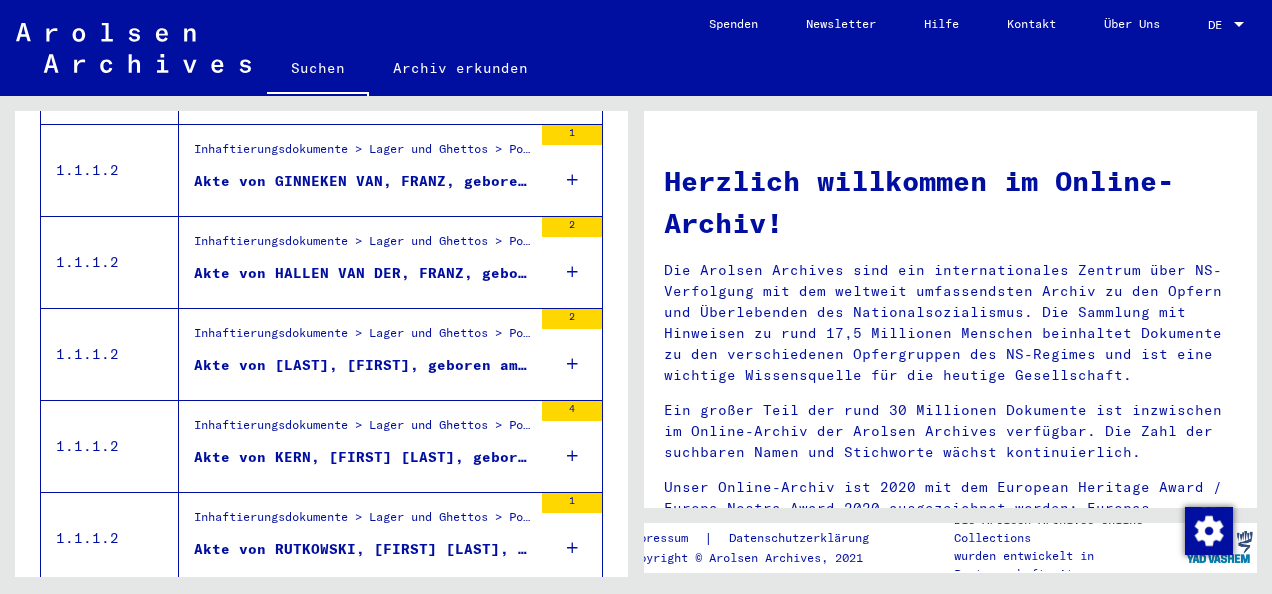 click on "4" at bounding box center [572, 411] 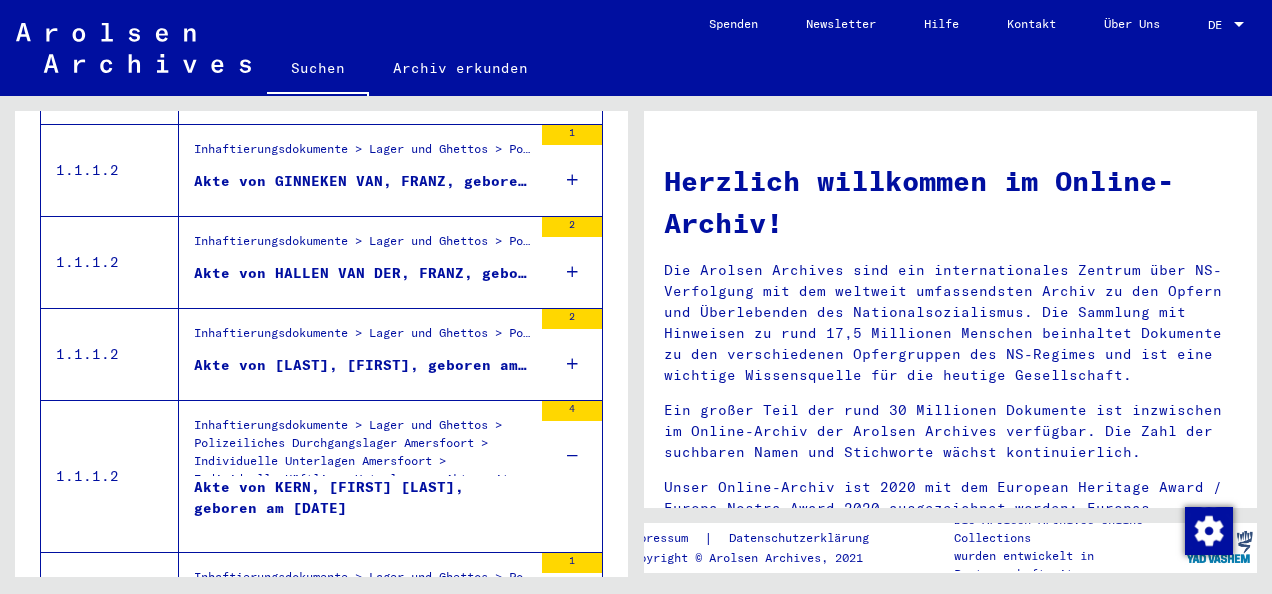 click on "2" at bounding box center (572, 319) 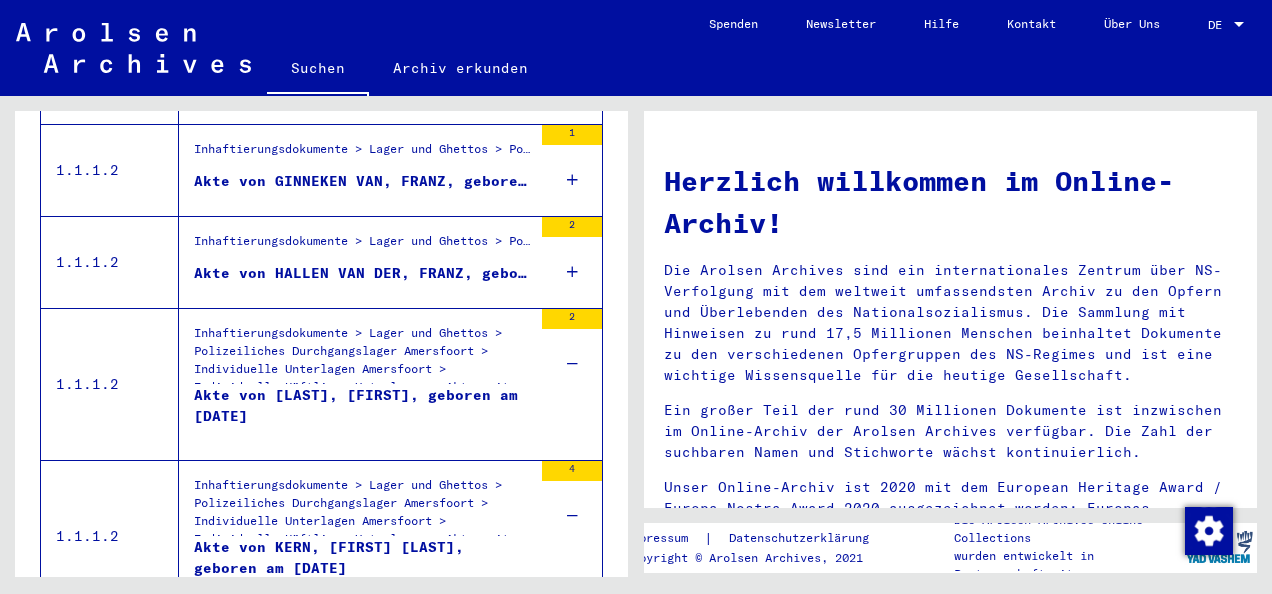 click on "Akte von [LAST], [FIRST], geboren am [DATE]" at bounding box center (363, 415) 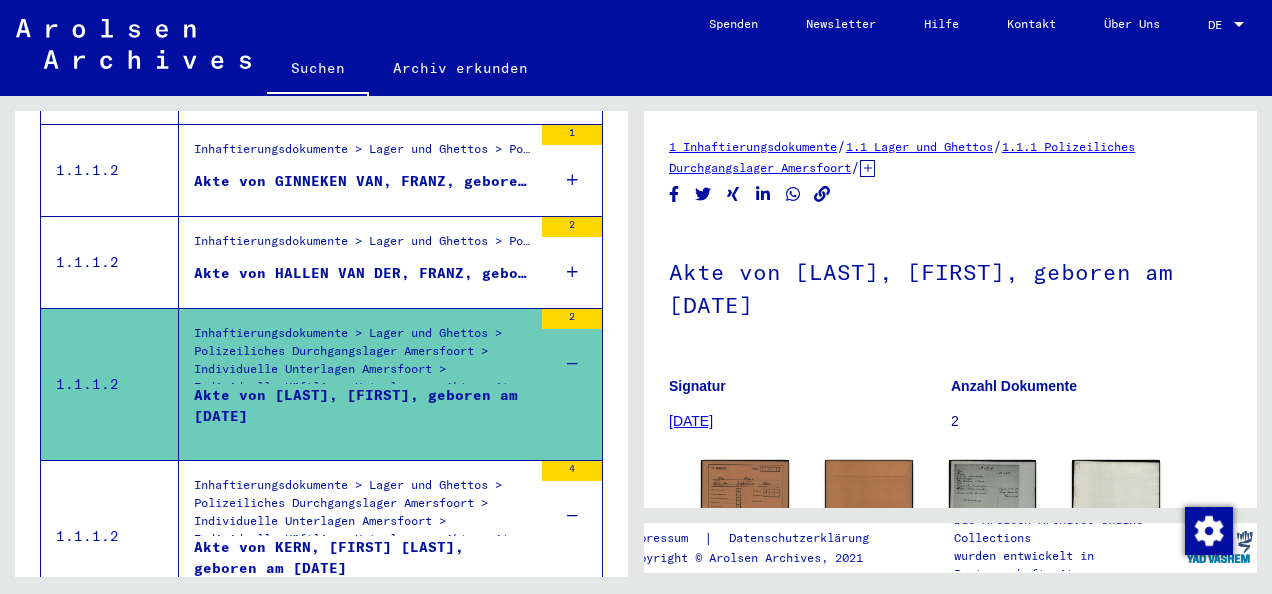scroll, scrollTop: 0, scrollLeft: 0, axis: both 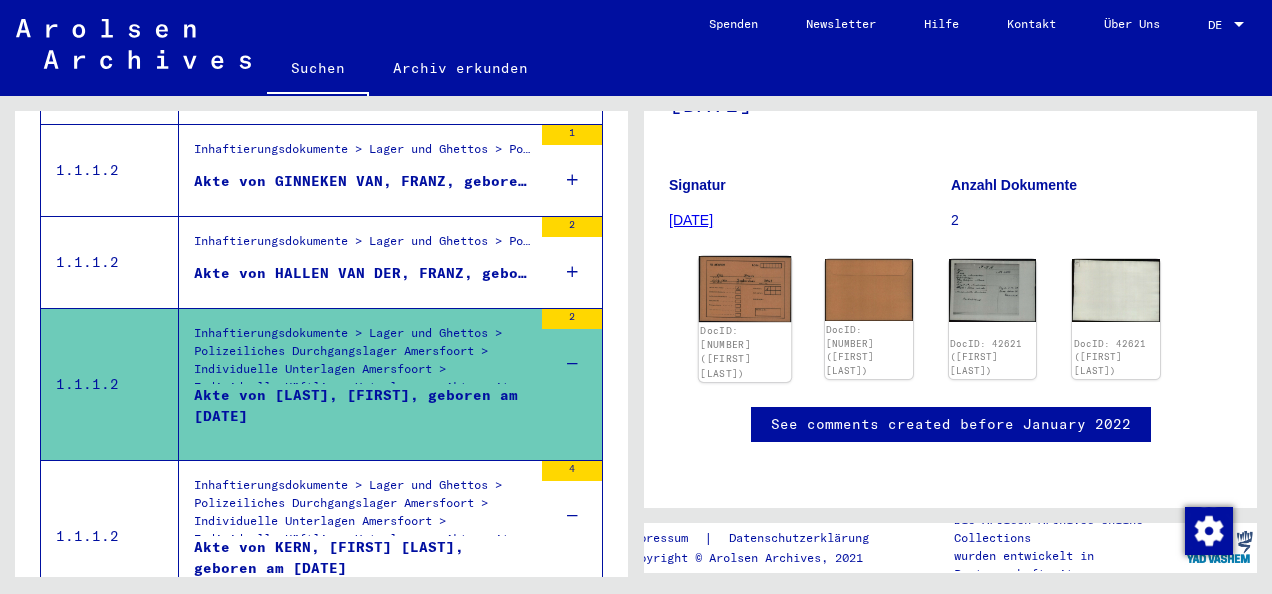 click 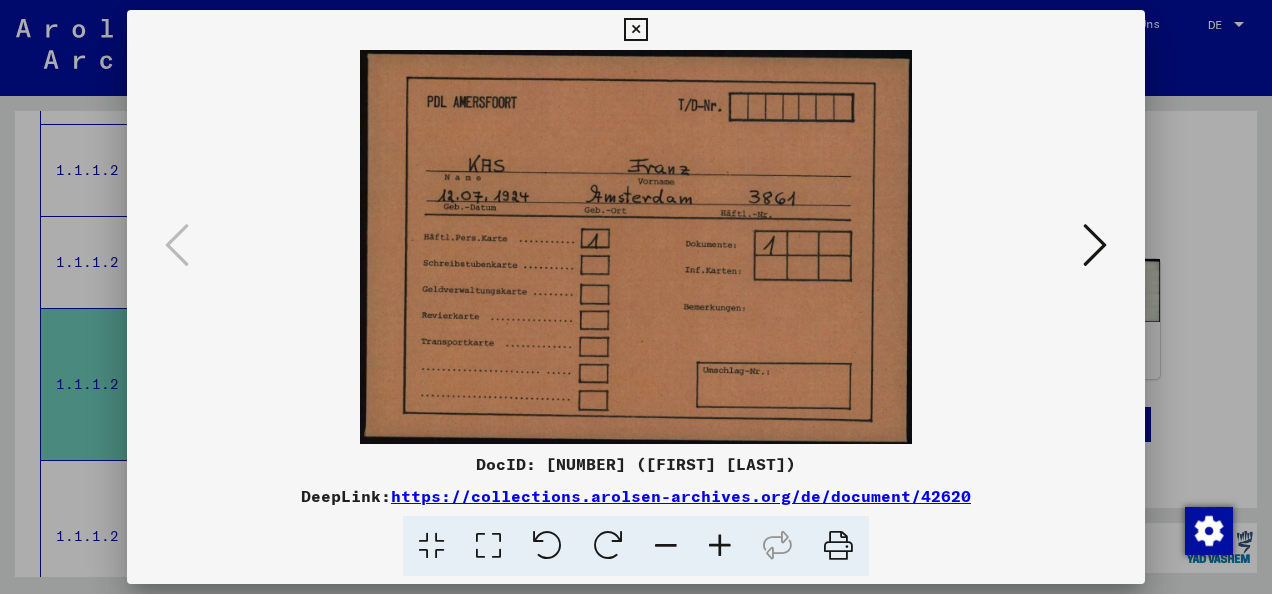 click at bounding box center (1095, 245) 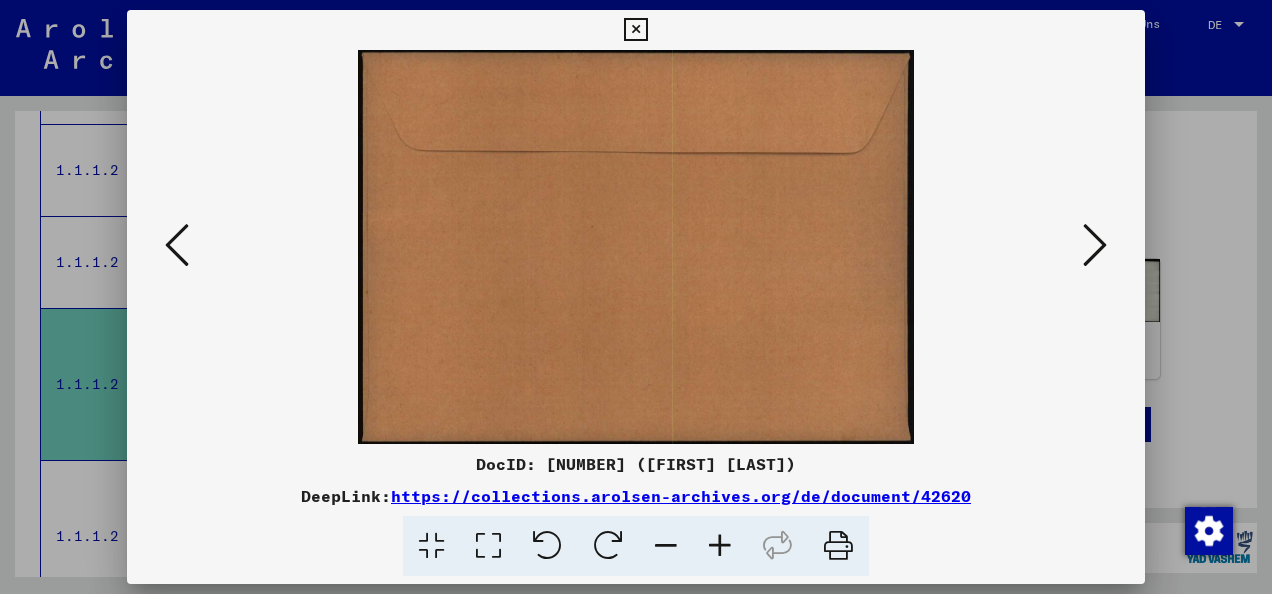 click at bounding box center (1095, 246) 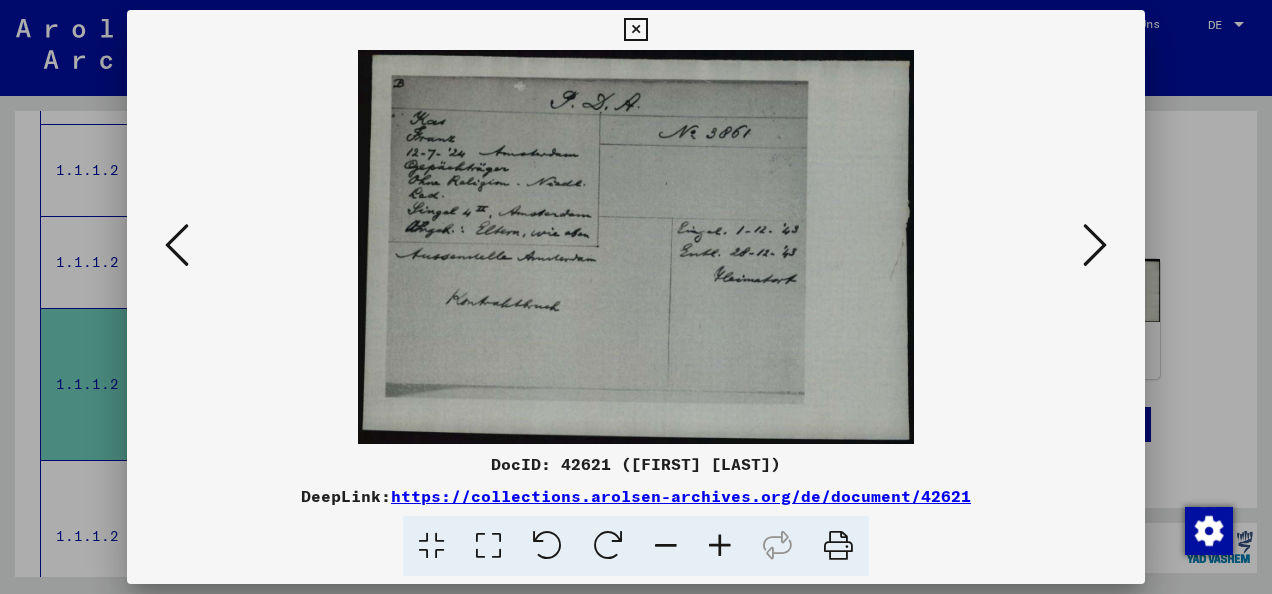 click at bounding box center (1095, 245) 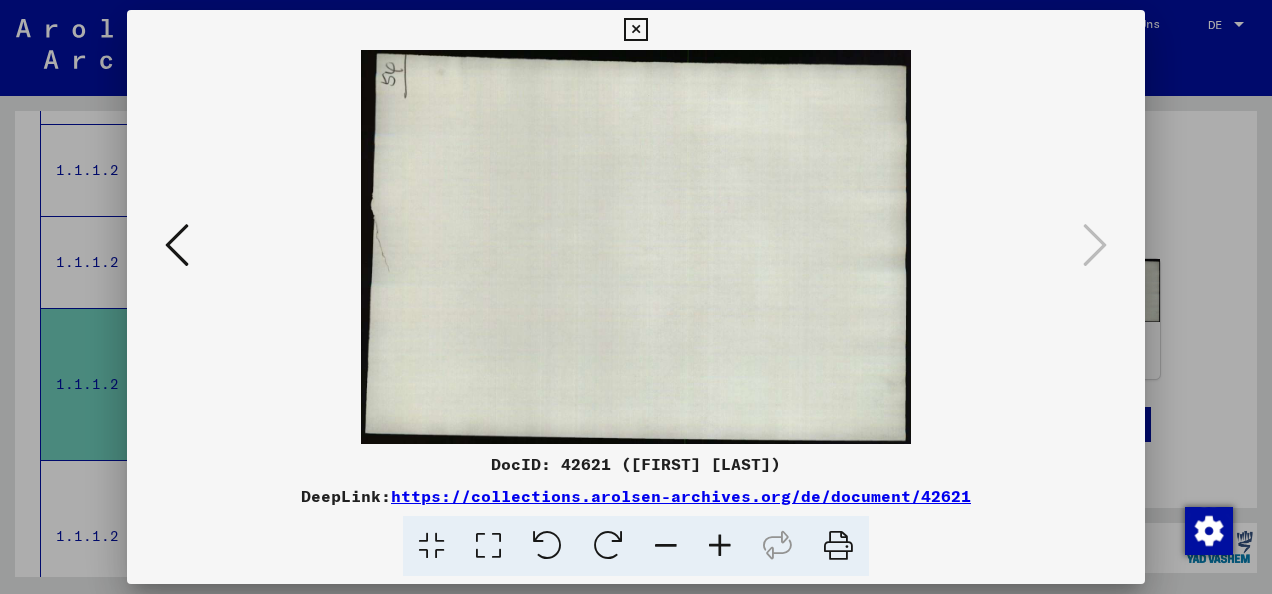 click at bounding box center (636, 247) 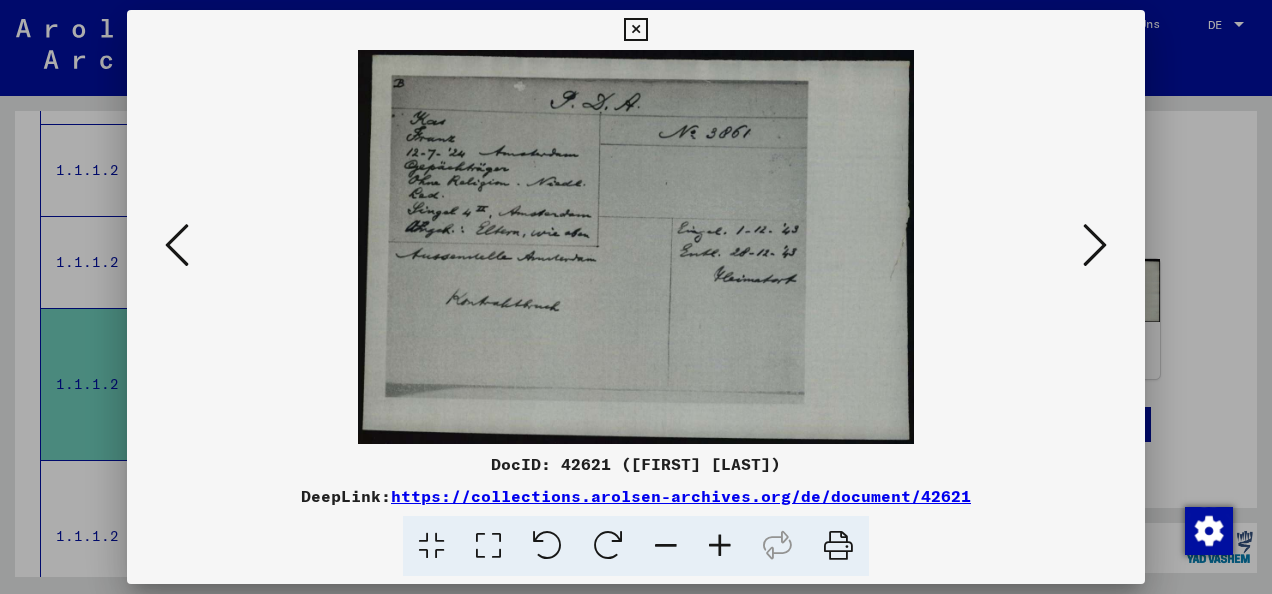 click at bounding box center (635, 30) 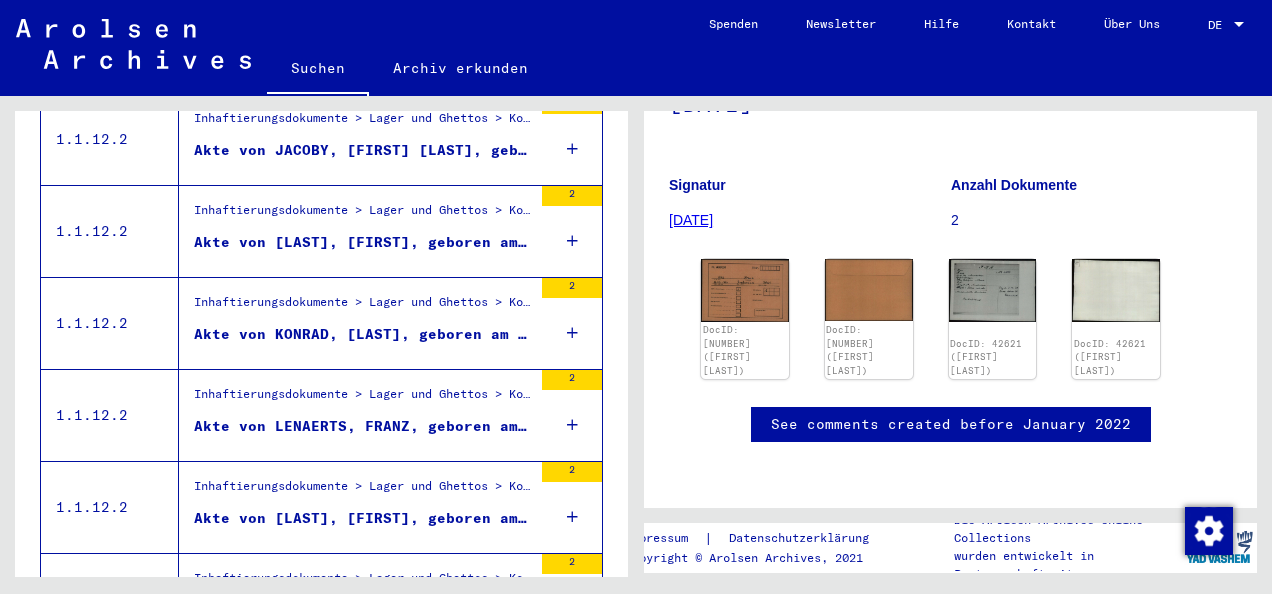 scroll, scrollTop: 2298, scrollLeft: 0, axis: vertical 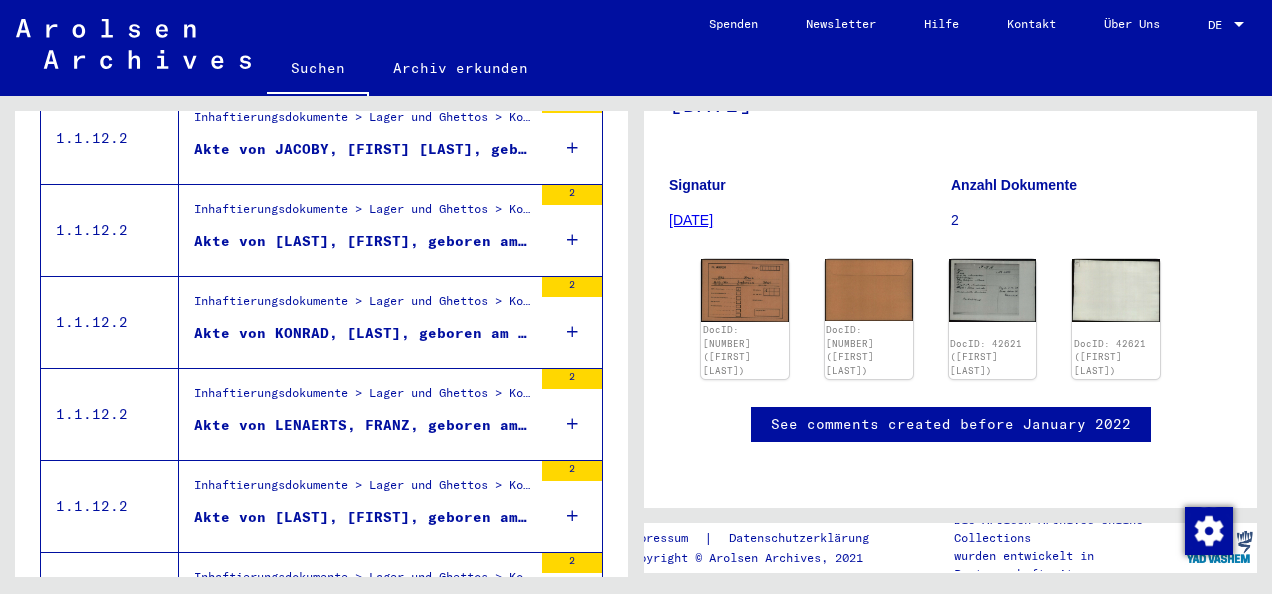 click on "Akte von LENAERTS, FRANZ, geboren am [DATE]" at bounding box center [363, 425] 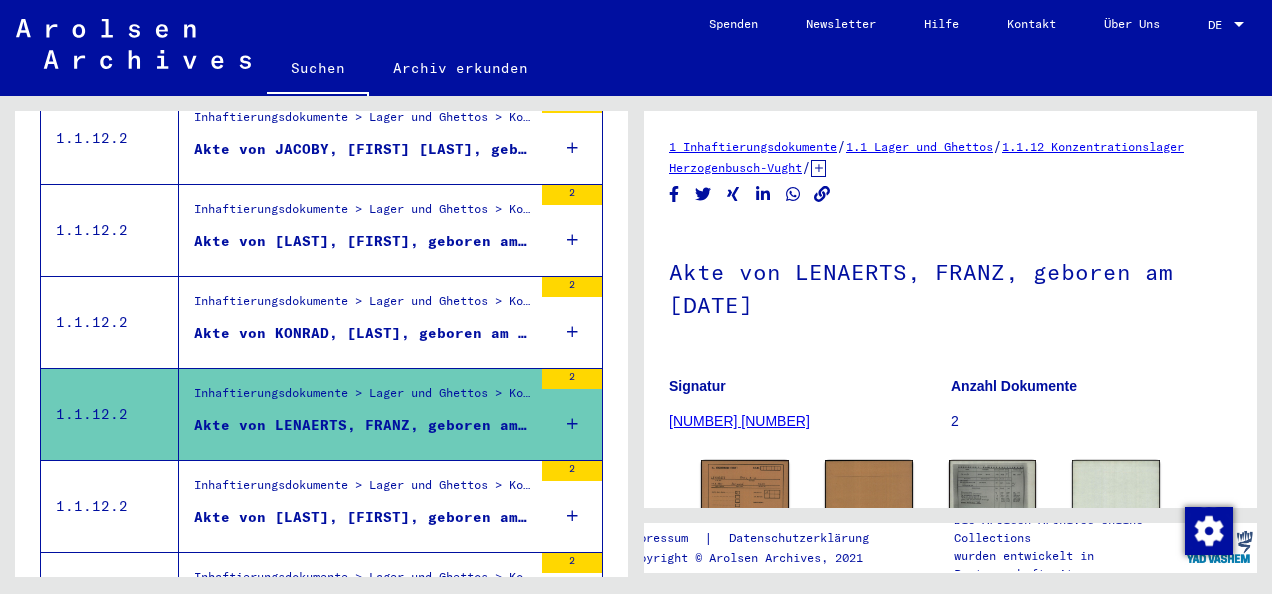 scroll, scrollTop: 0, scrollLeft: 0, axis: both 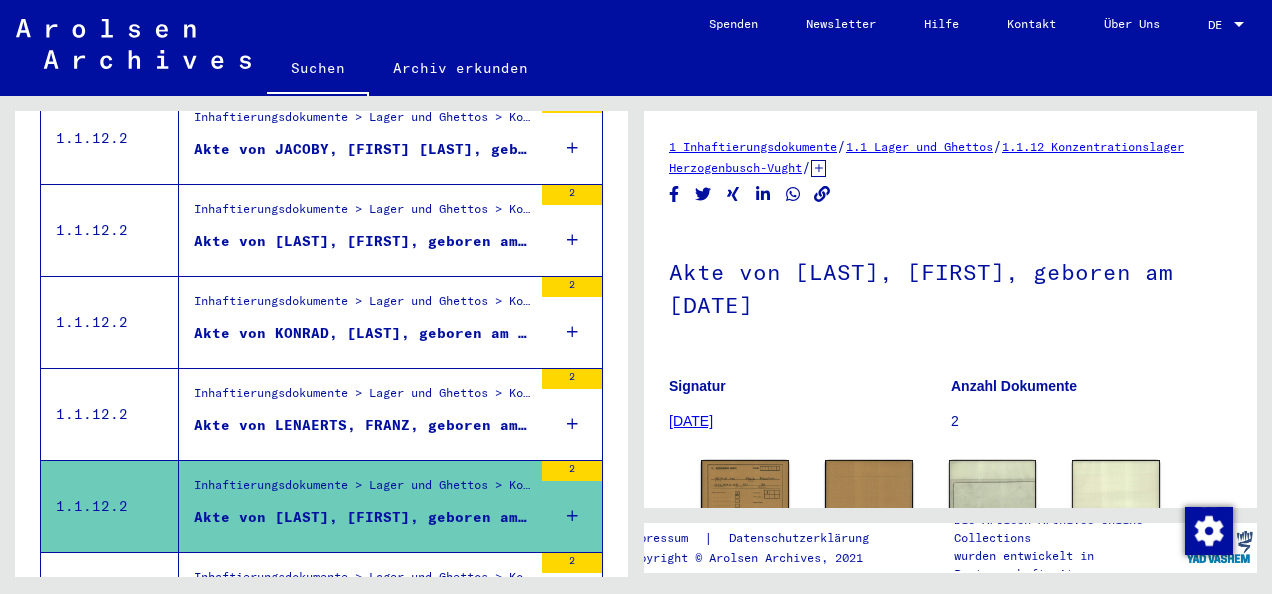 click on "Akte von [LAST], [FIRST], geboren am [DATE]" at bounding box center [363, 241] 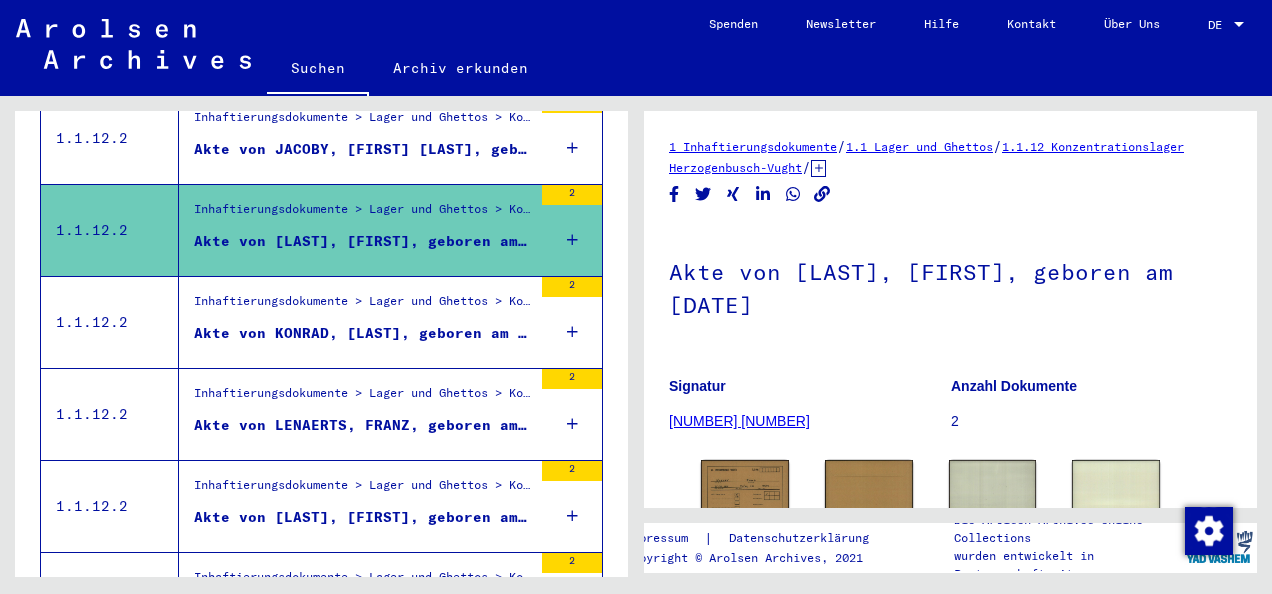 scroll, scrollTop: 0, scrollLeft: 0, axis: both 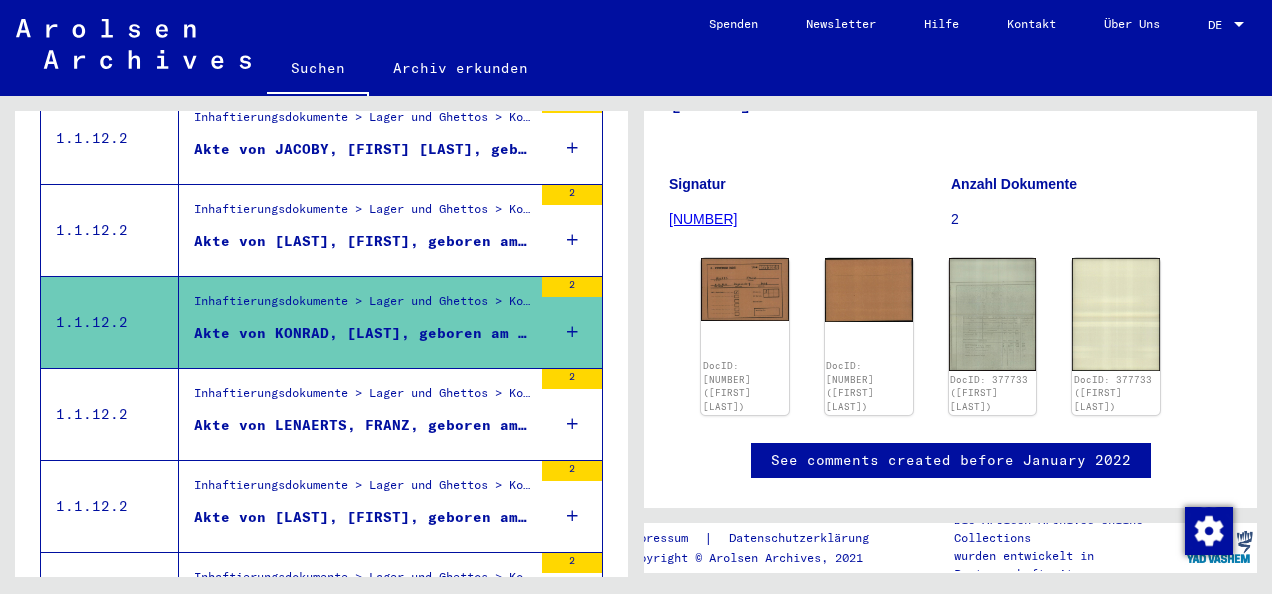 click 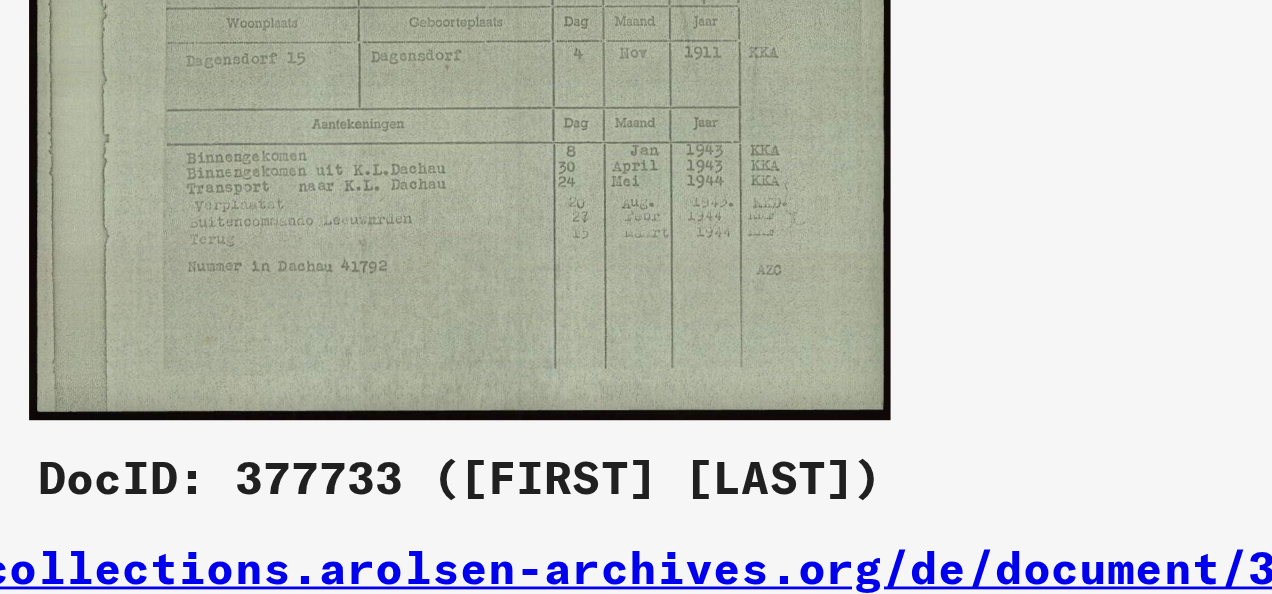click at bounding box center (636, 247) 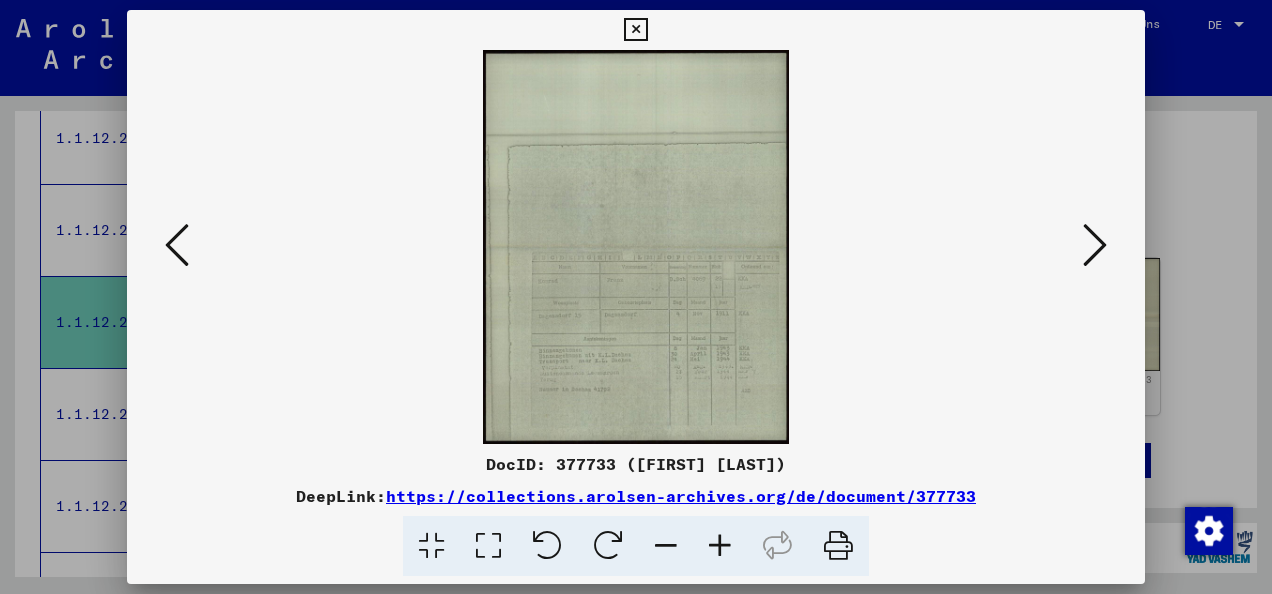 click at bounding box center (1095, 245) 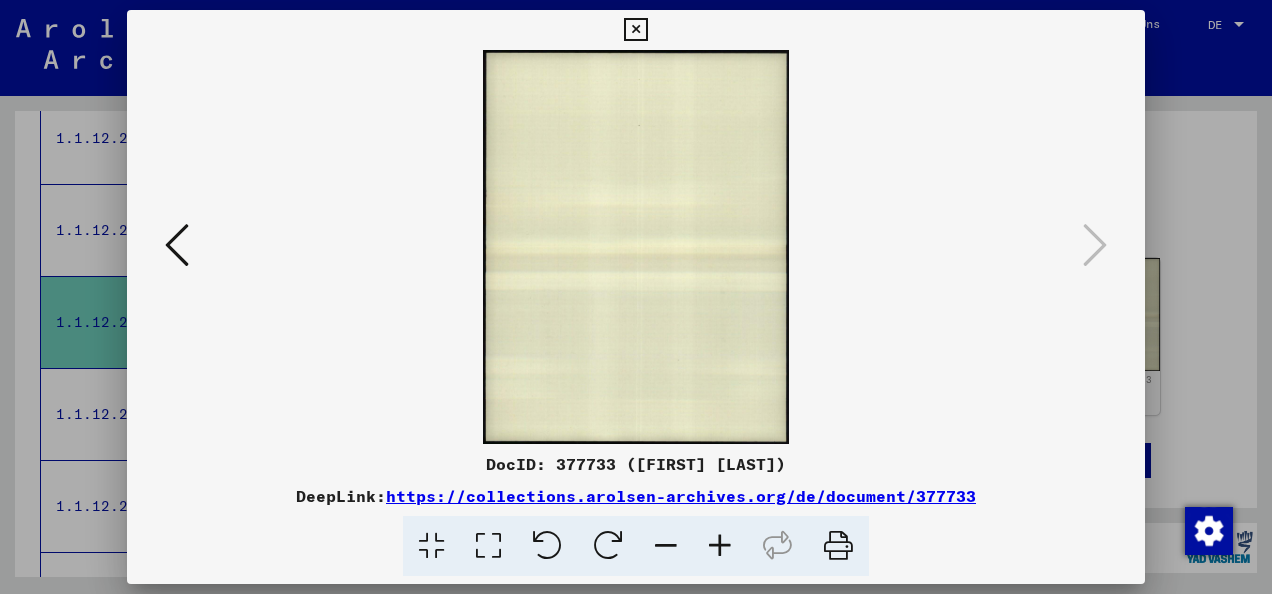 click at bounding box center (177, 245) 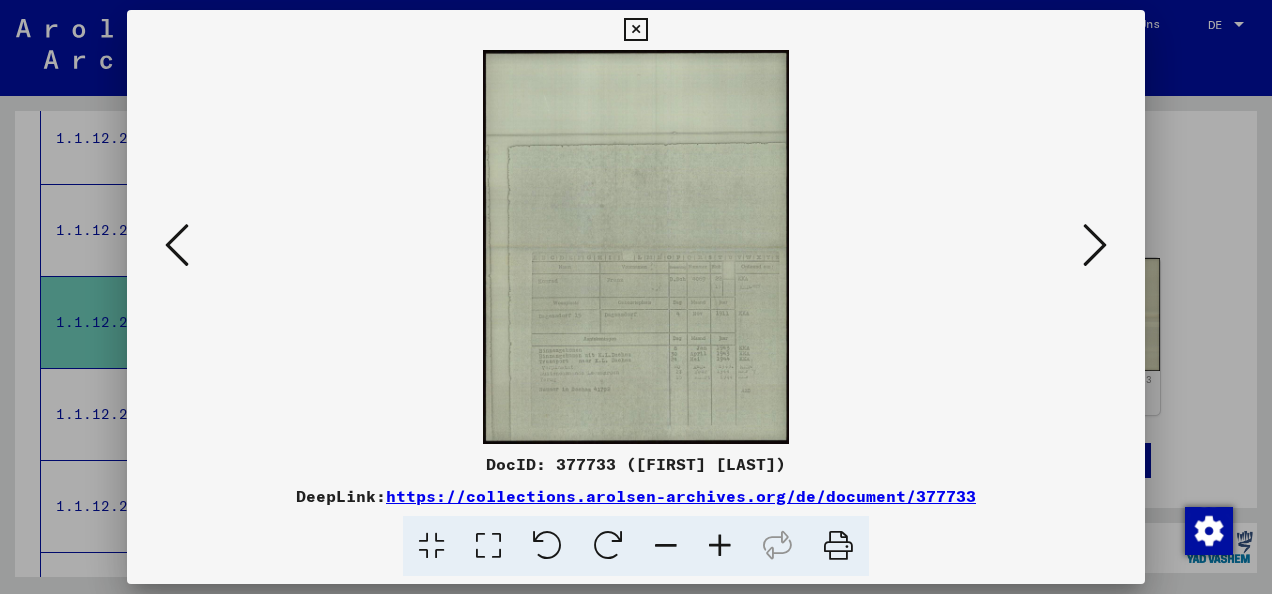 click at bounding box center [177, 245] 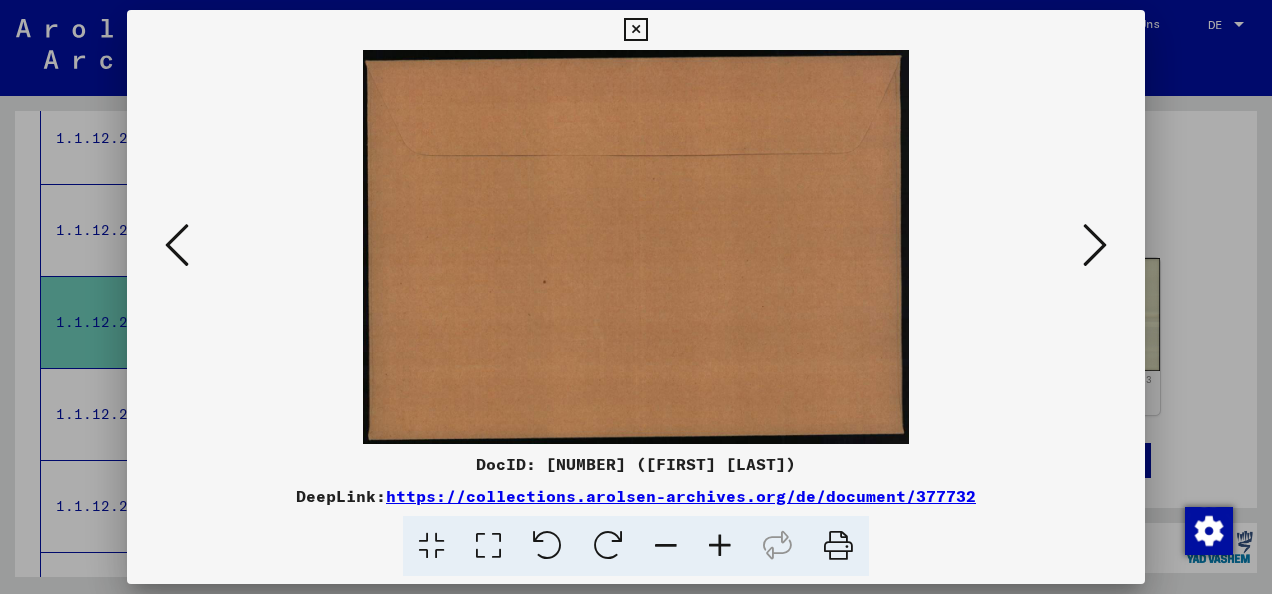click at bounding box center [177, 245] 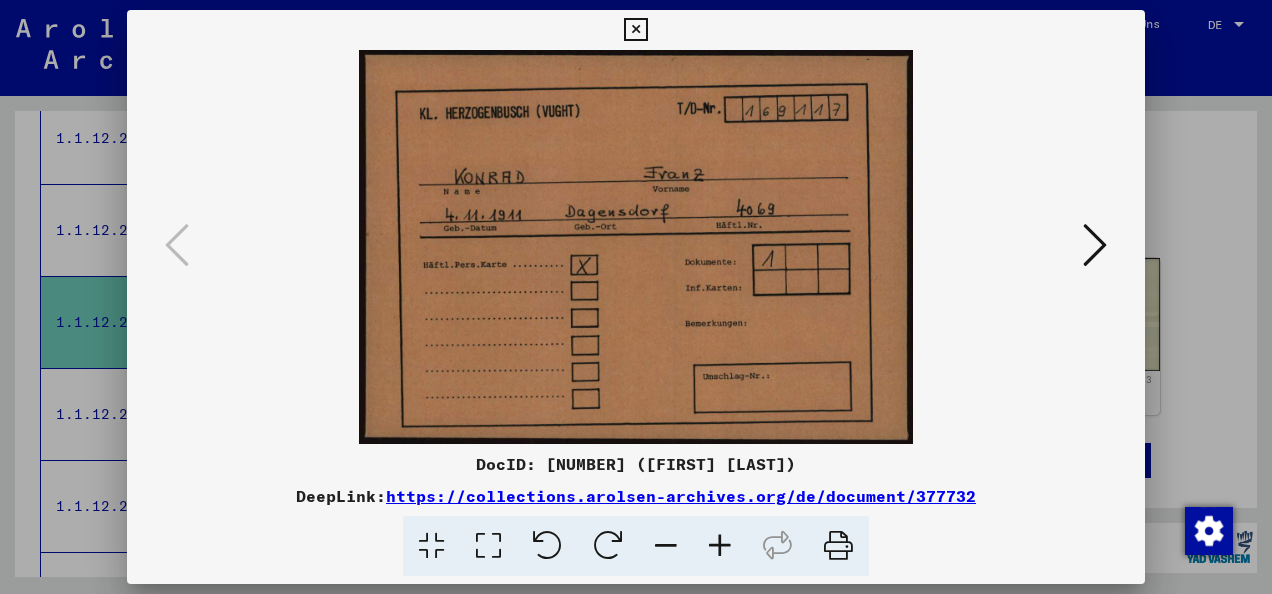 click at bounding box center [636, 297] 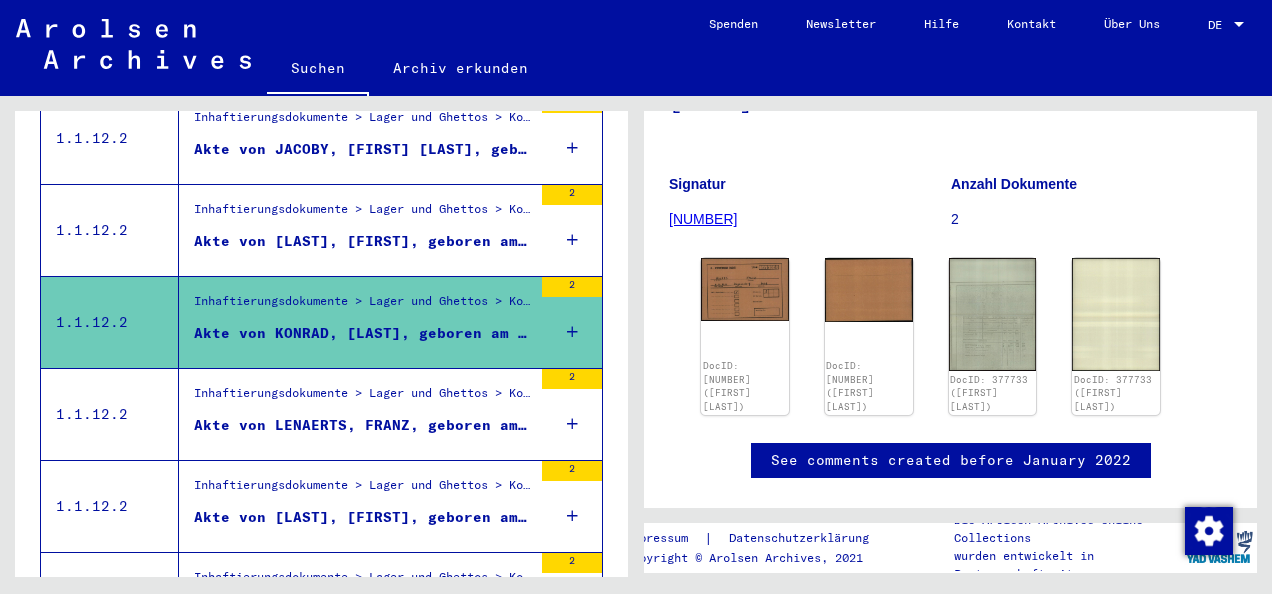 scroll, scrollTop: 2446, scrollLeft: 0, axis: vertical 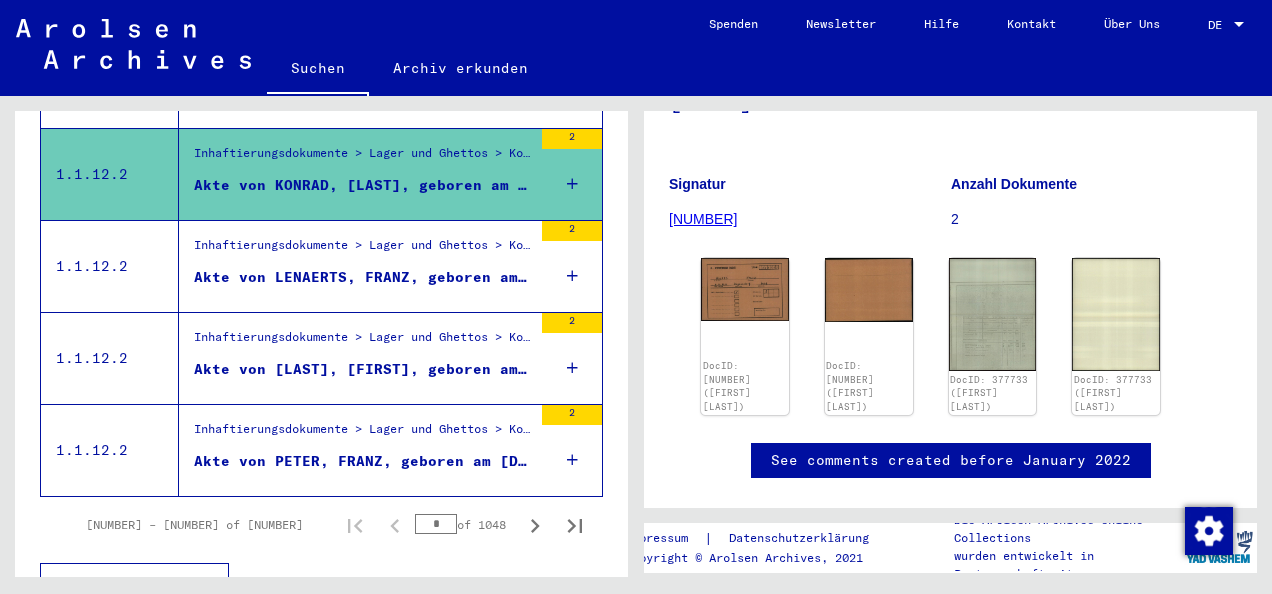click on "Inhaftierungsdokumente > Lager und Ghettos > Konzentrationslager Herzogenbusch-Vught > Individuelle Unterlagen Herzogenbusch > Individuelle Häftlings Unterlagen > Akten mit Namen ab PAARDEKOOPER Akte von PETER, FRANZ, geboren am [DATE]" at bounding box center [355, 450] 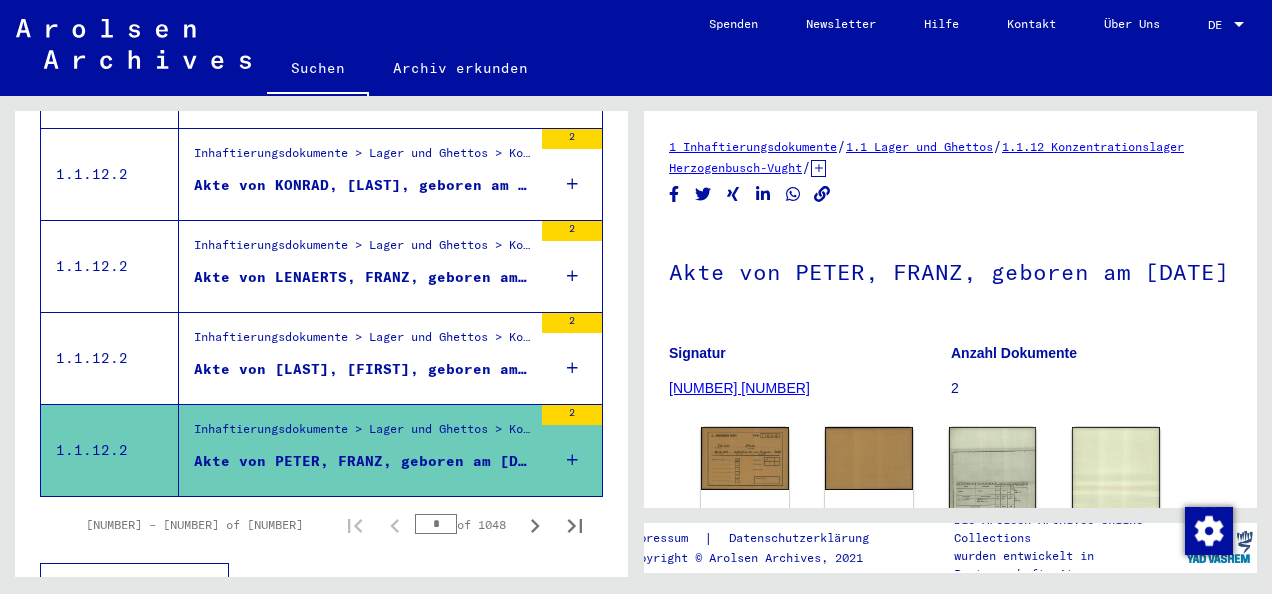 scroll, scrollTop: 0, scrollLeft: 0, axis: both 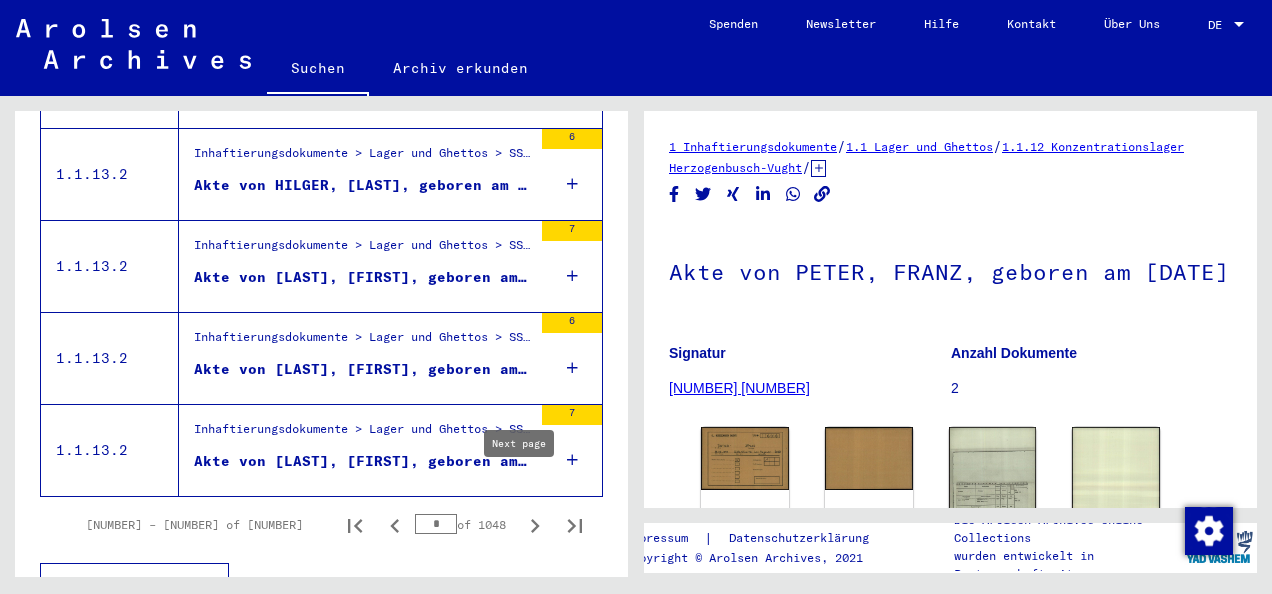 click on "Akte von [LAST], [FIRST], geboren am [DATE], geboren in [CITY]" at bounding box center (363, 369) 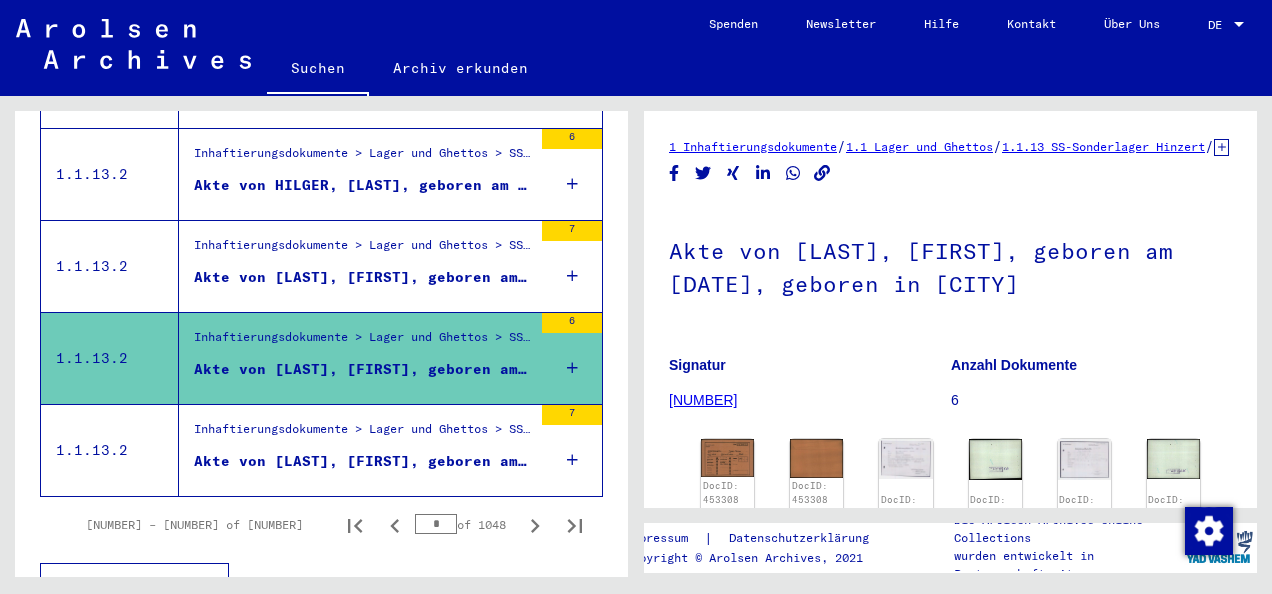 click on "Inhaftierungsdokumente > Lager und Ghettos > SS-Sonderlager Hinzert > Individuelle Unterlagen Hinzert > Individuelle Häftlingsunterlagen - KL Hinzert > Akten mit Namen ab HARTMEYER" at bounding box center [363, 434] 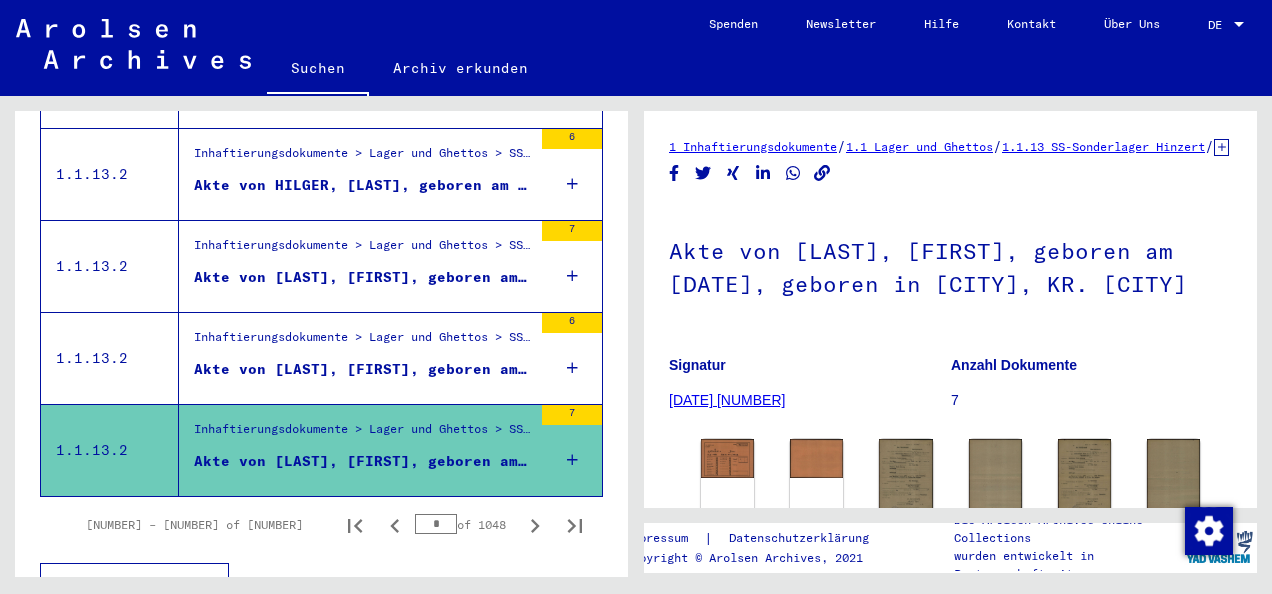 click on "Akte von [LAST], [FIRST], geboren am [DATE], geboren in [CITY]" at bounding box center [363, 277] 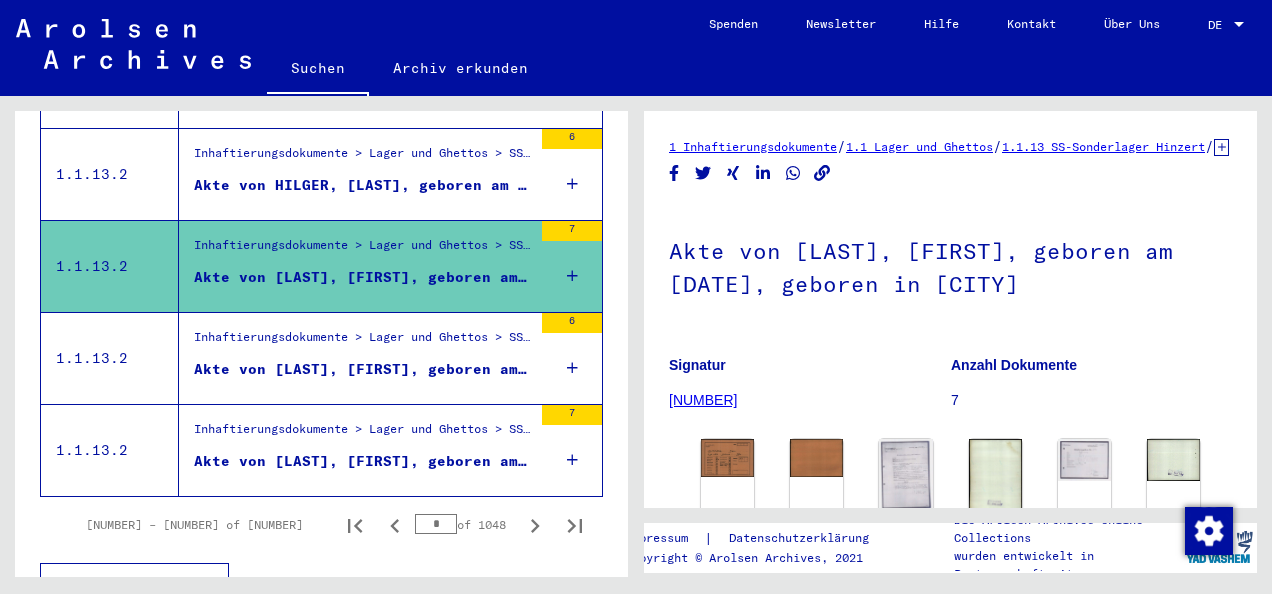 scroll, scrollTop: 0, scrollLeft: 0, axis: both 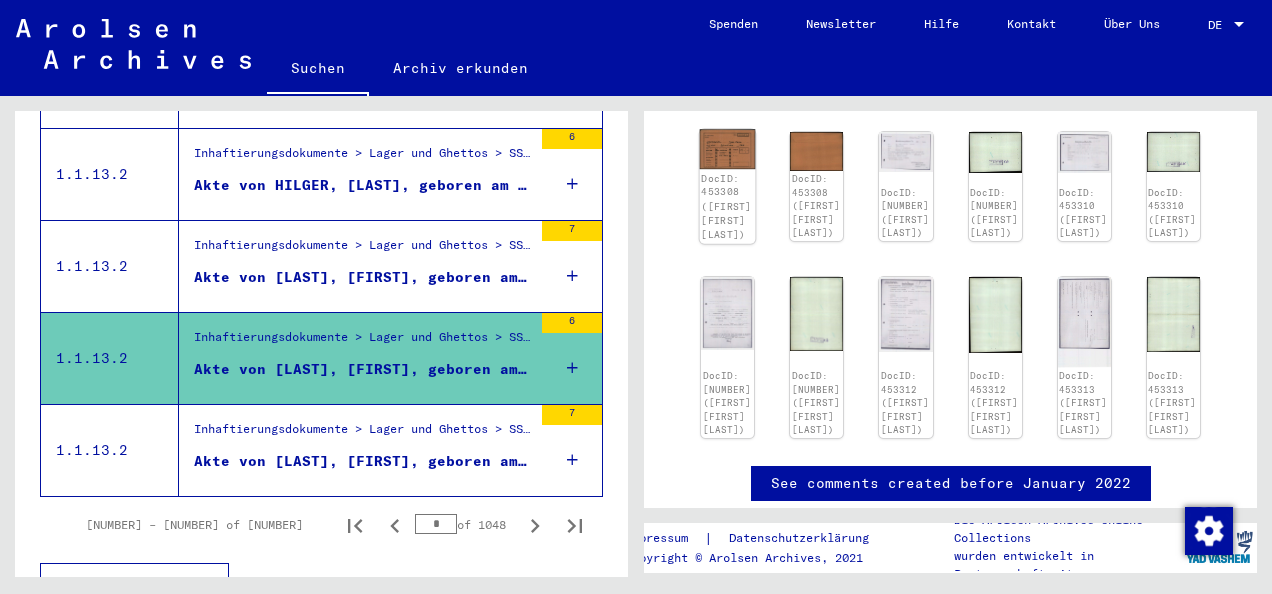 click 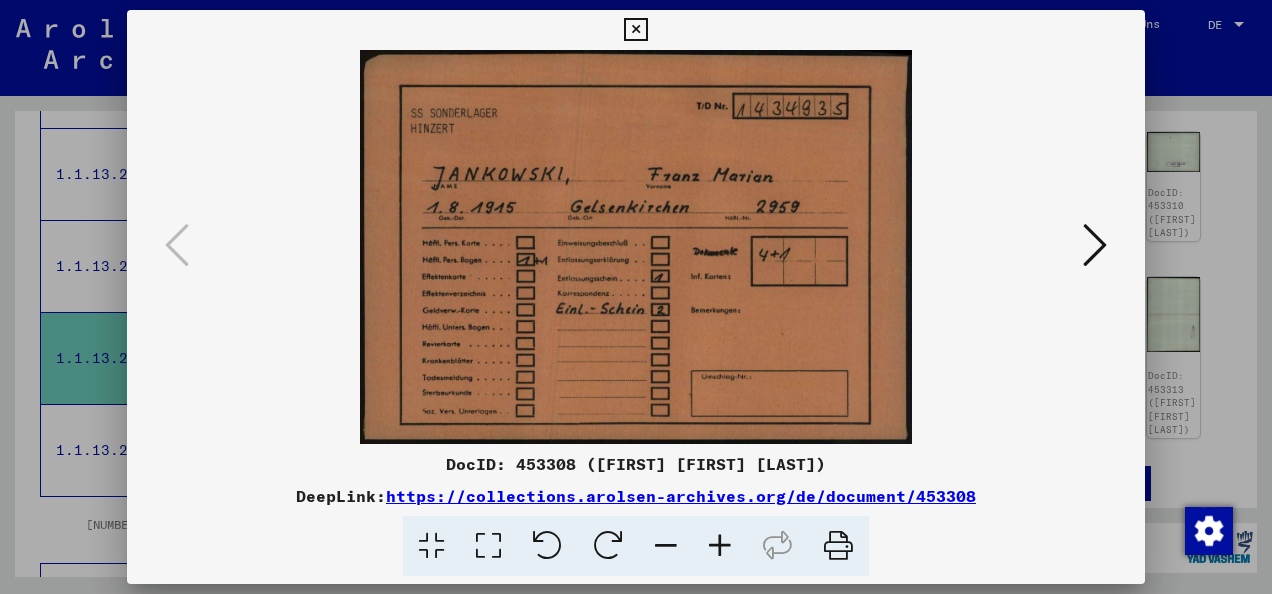 click at bounding box center (1095, 245) 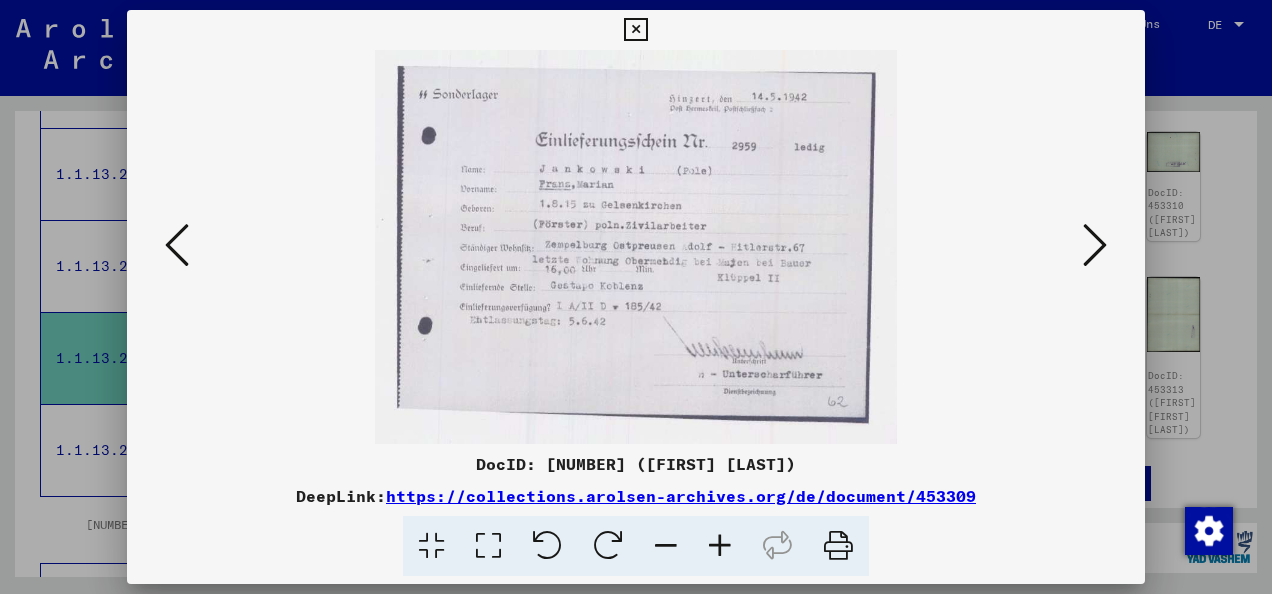 click at bounding box center [1095, 246] 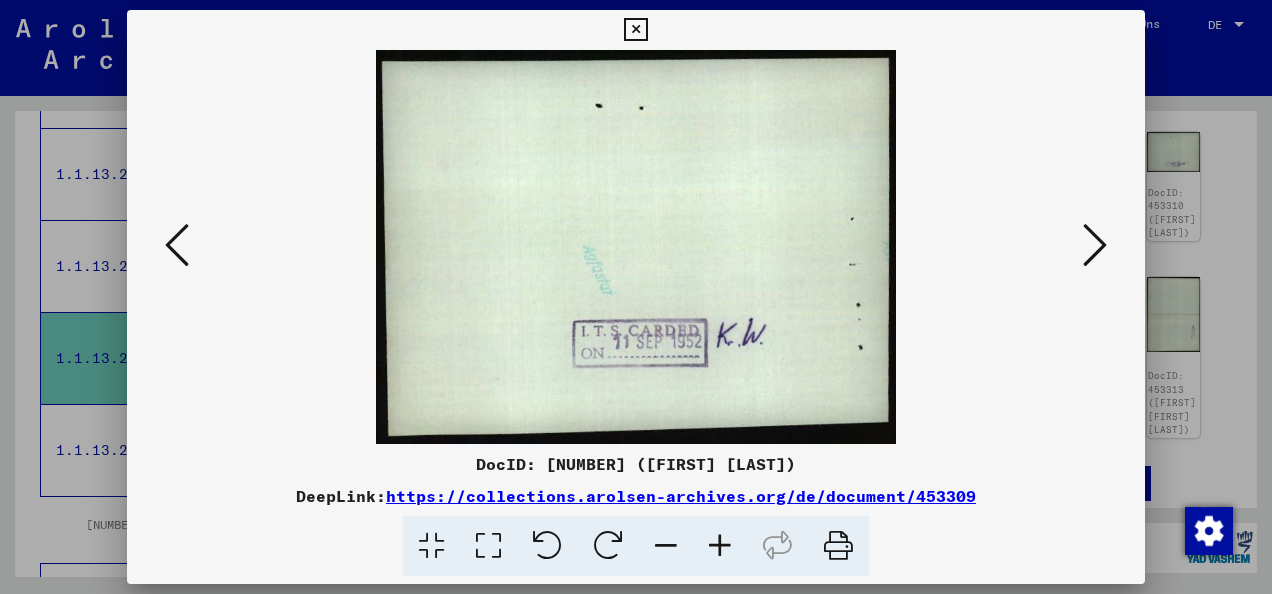 click at bounding box center [177, 245] 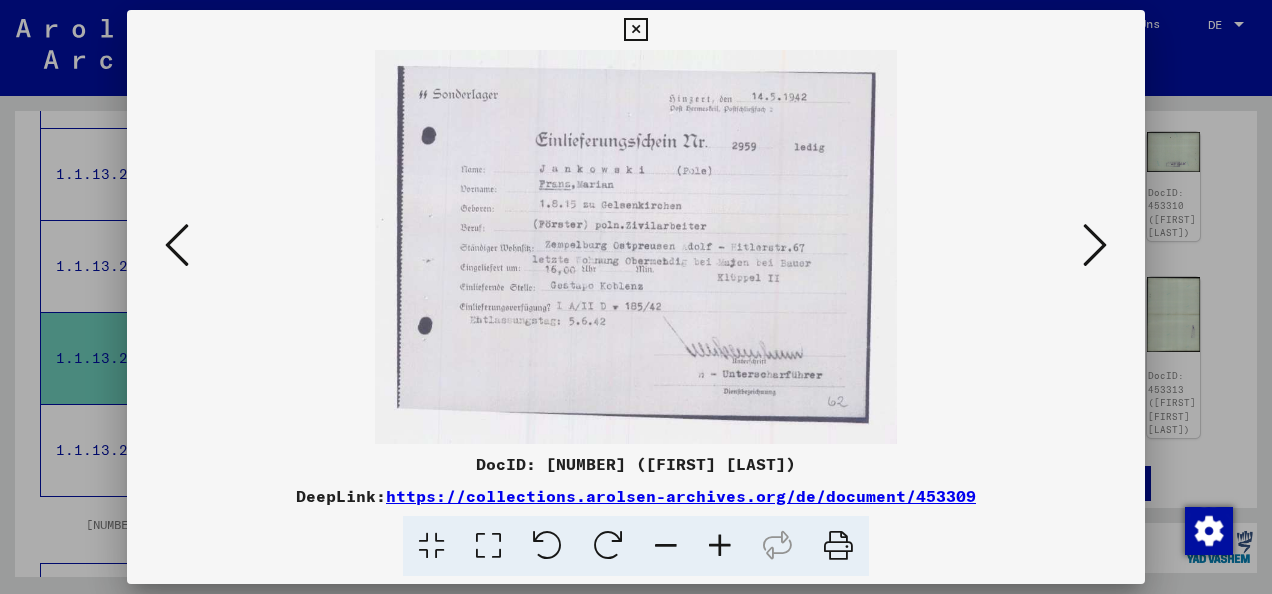 click at bounding box center (1095, 246) 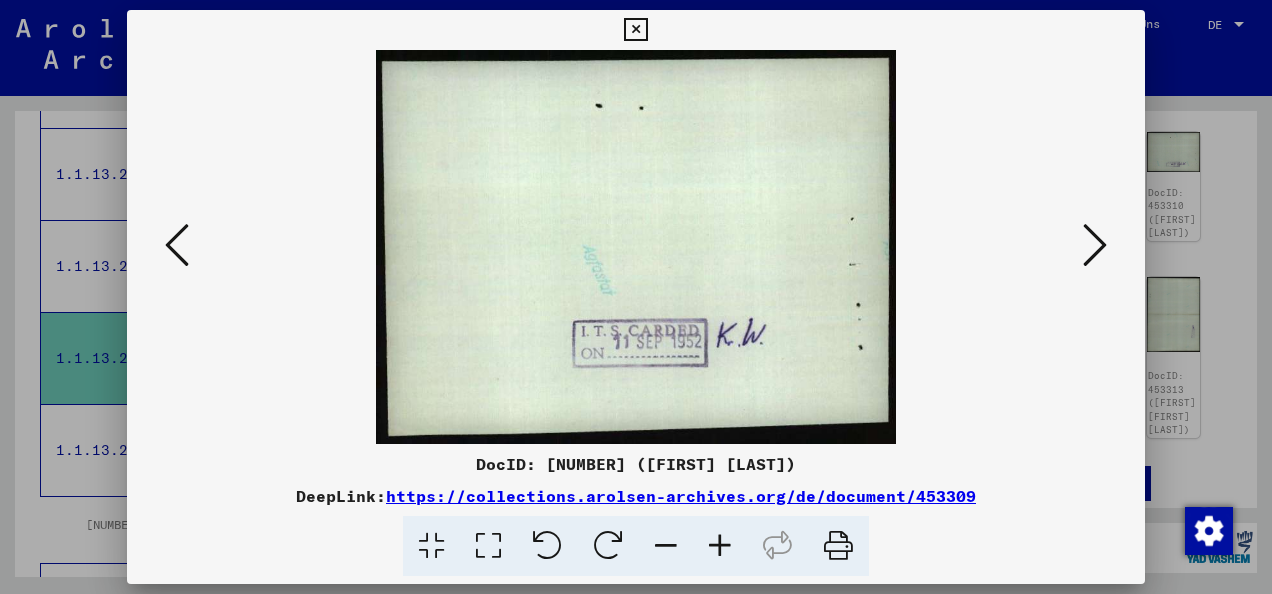 click at bounding box center [1095, 246] 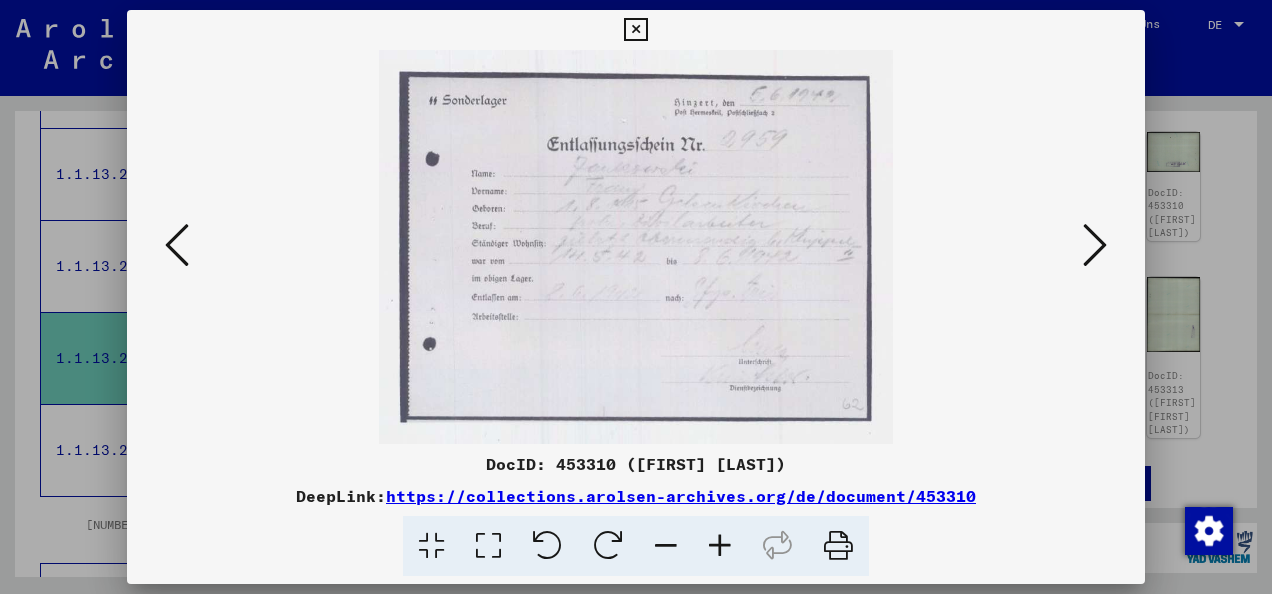 click at bounding box center [1095, 245] 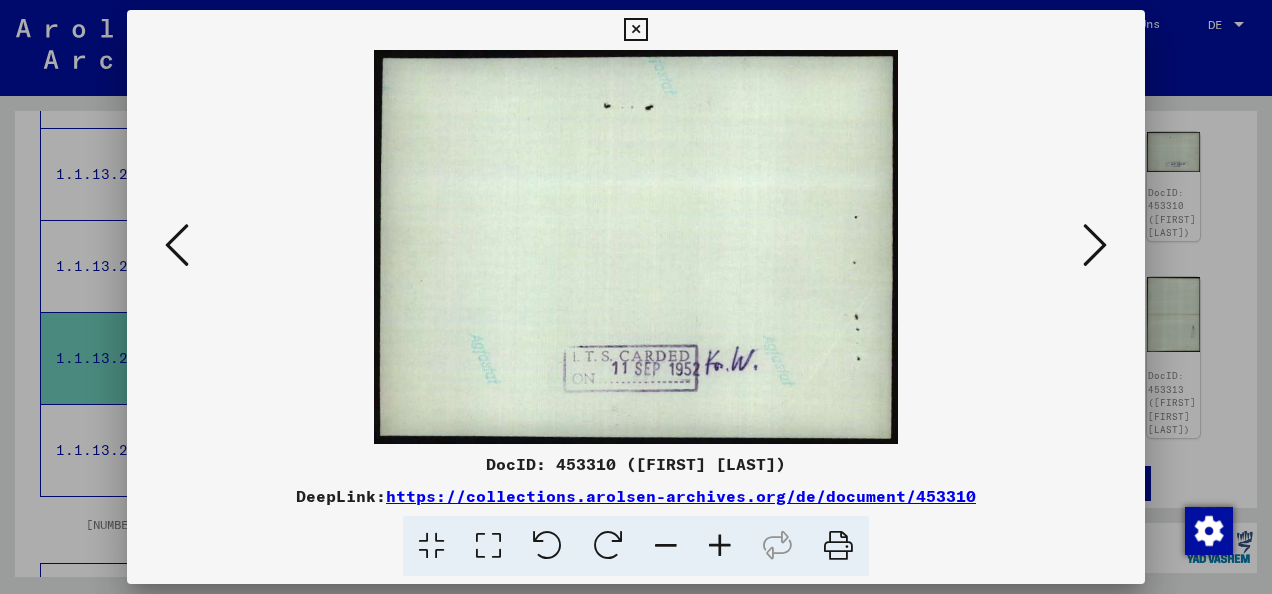 click at bounding box center [1095, 245] 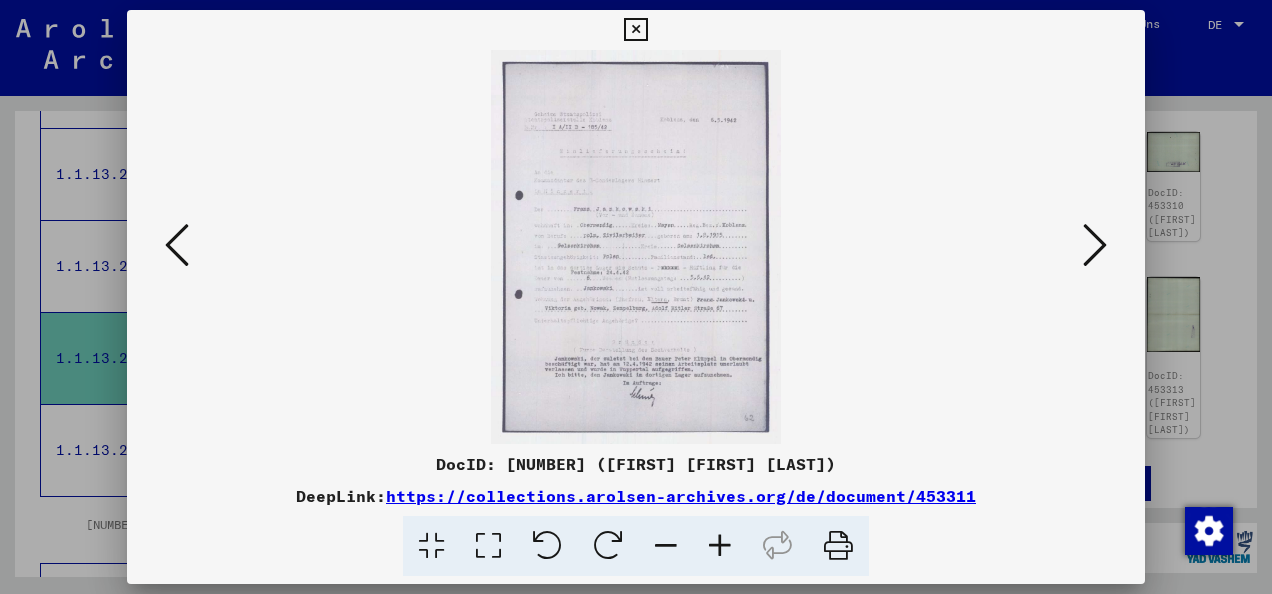 click at bounding box center (1095, 246) 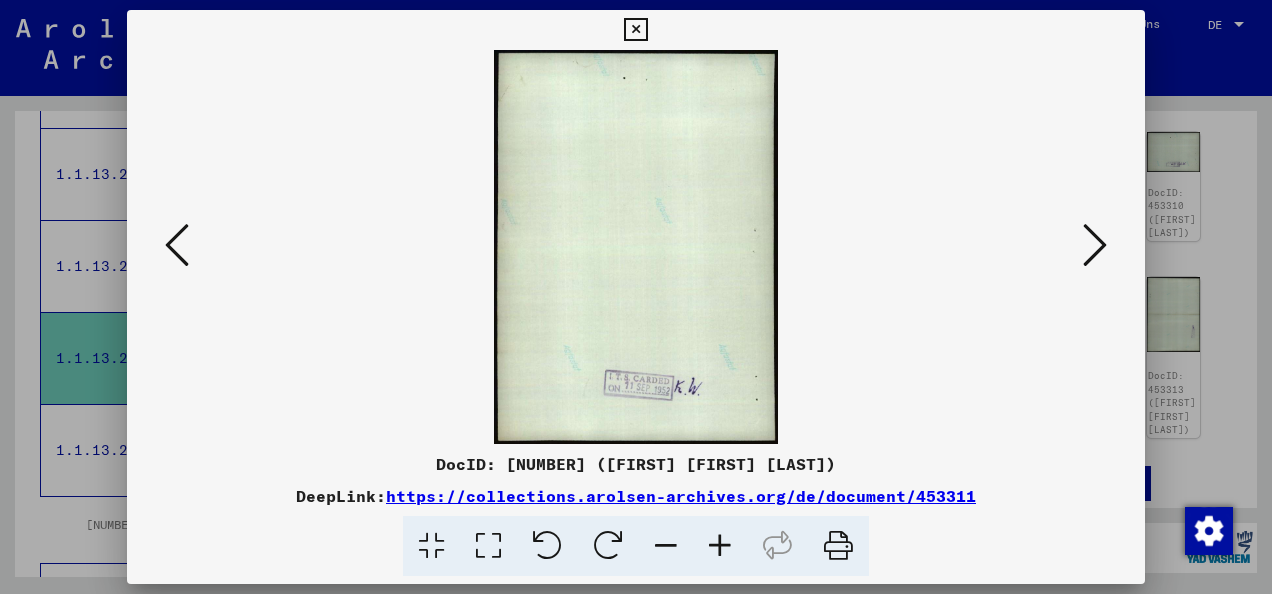 click at bounding box center [1095, 245] 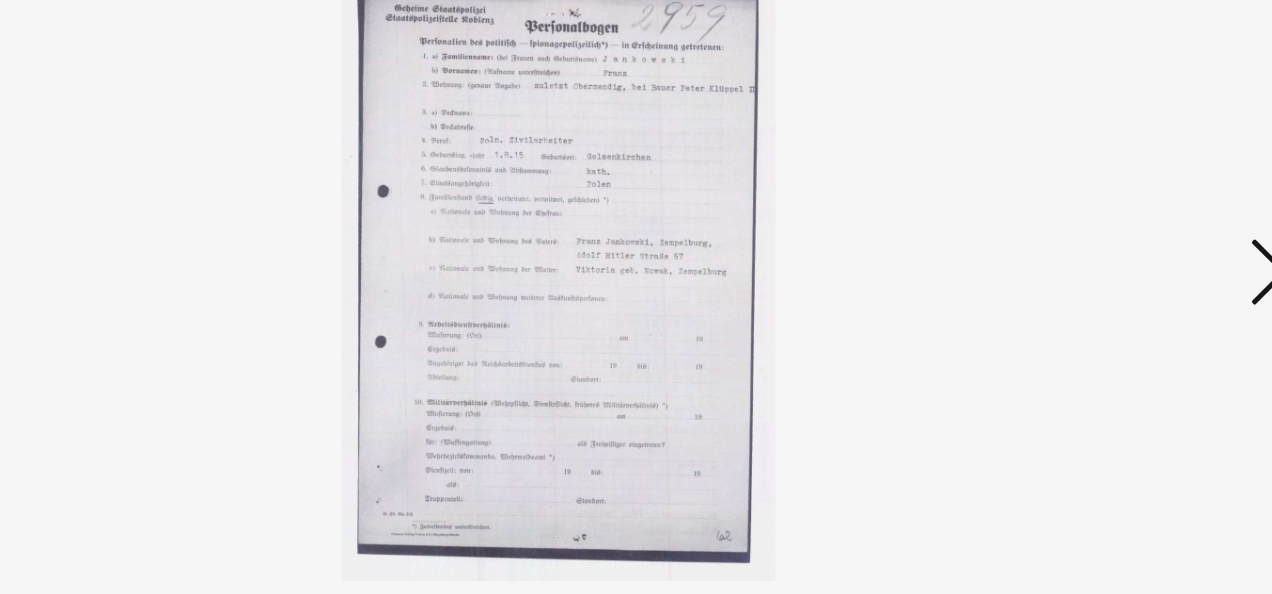 click at bounding box center (636, 247) 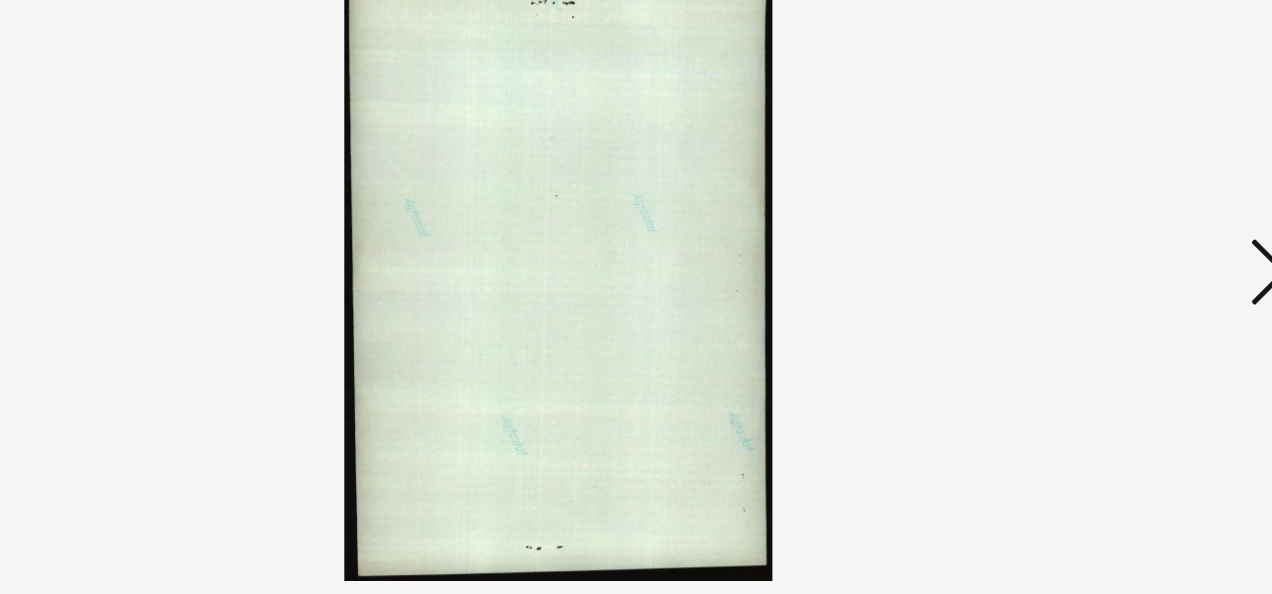 click at bounding box center [1095, 245] 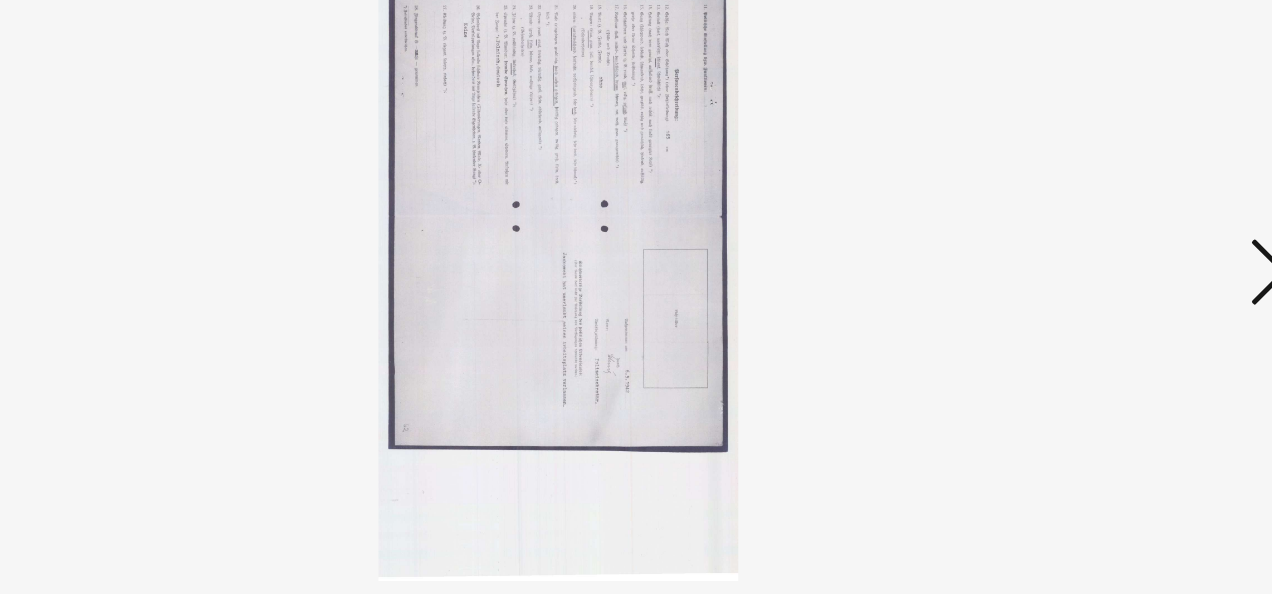 click at bounding box center [1095, 245] 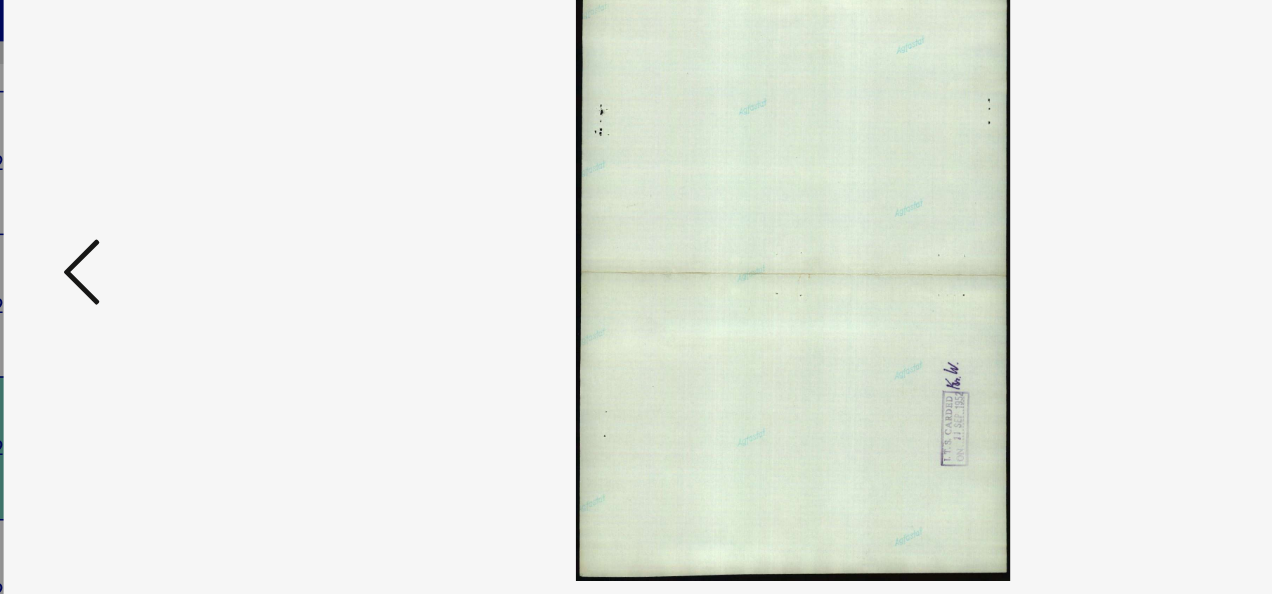 click at bounding box center (177, 245) 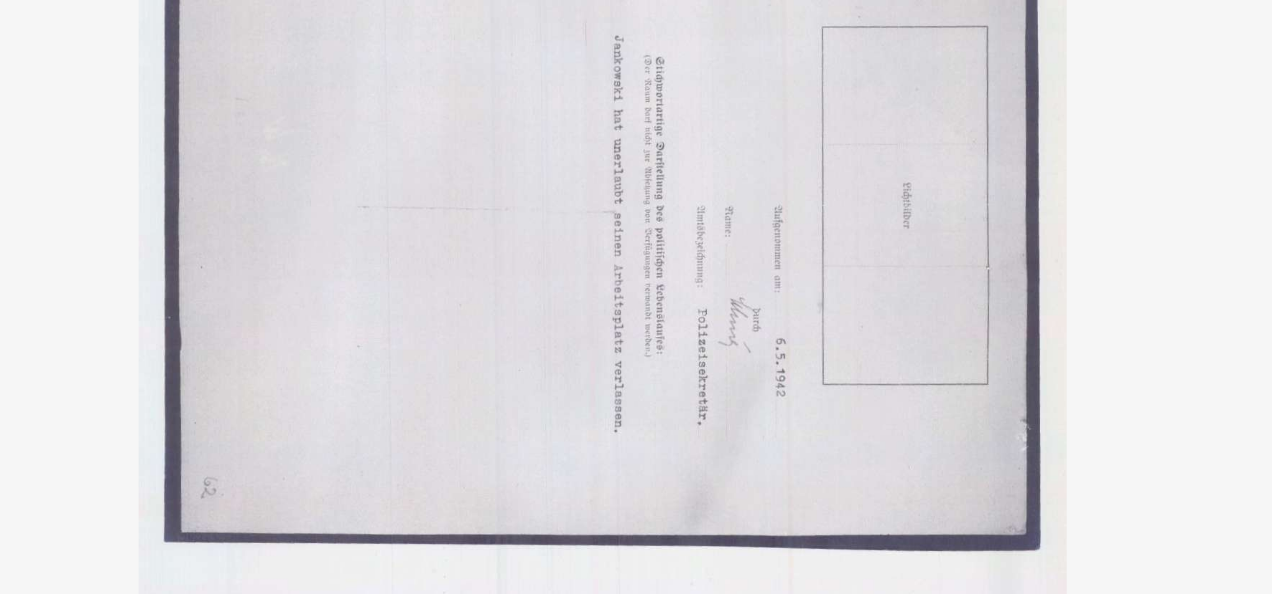 click at bounding box center (636, 247) 